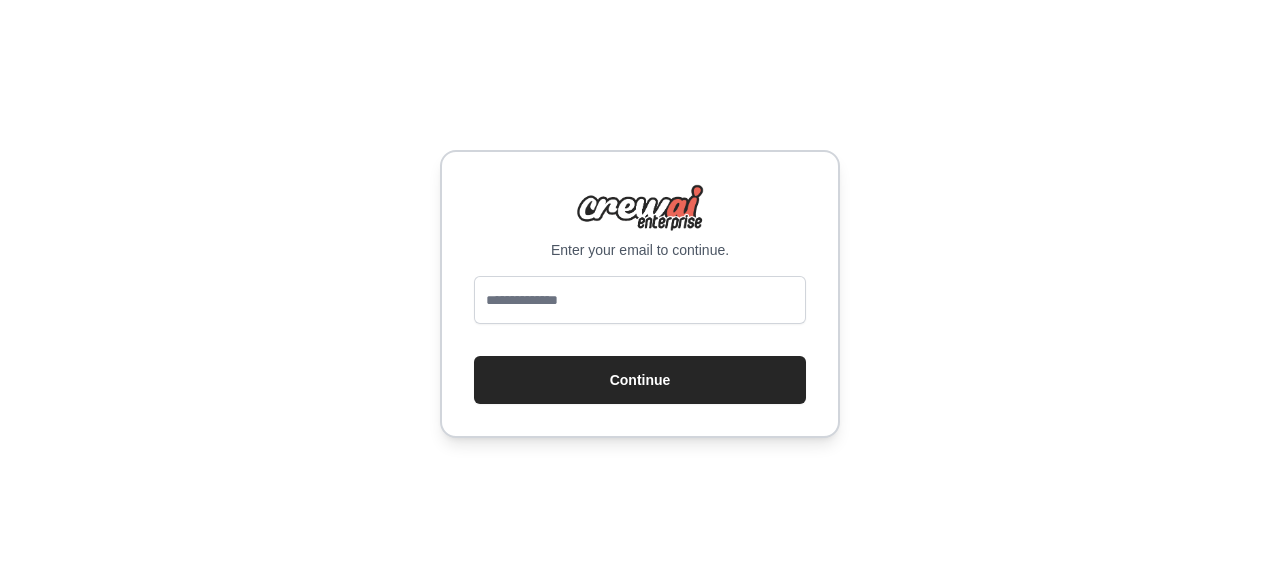 scroll, scrollTop: 0, scrollLeft: 0, axis: both 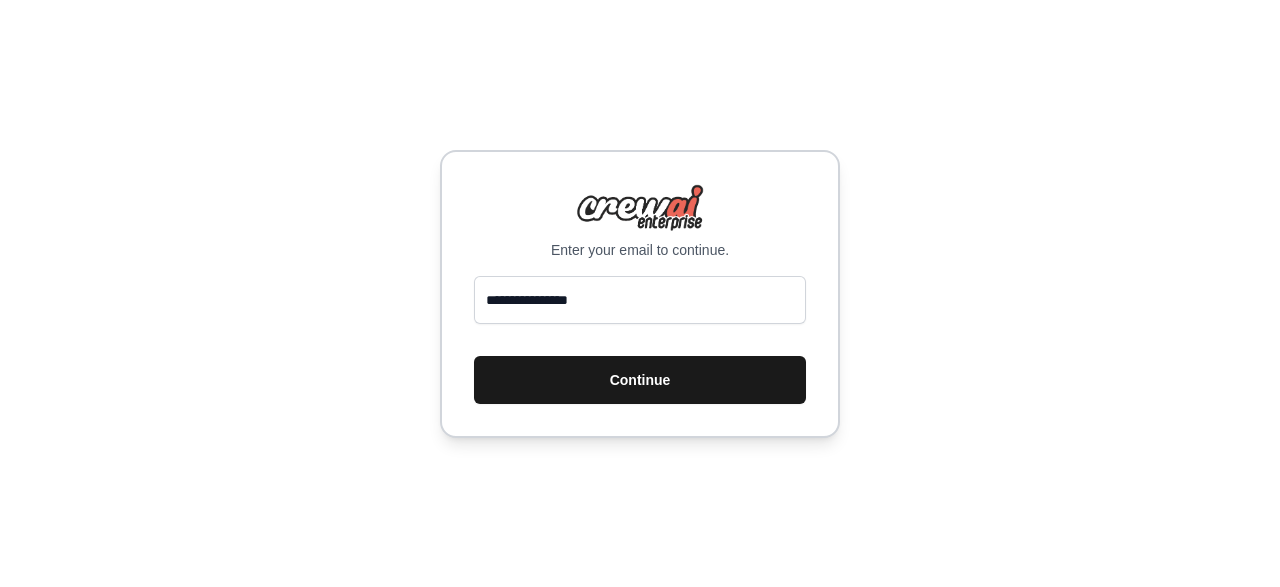 type on "**********" 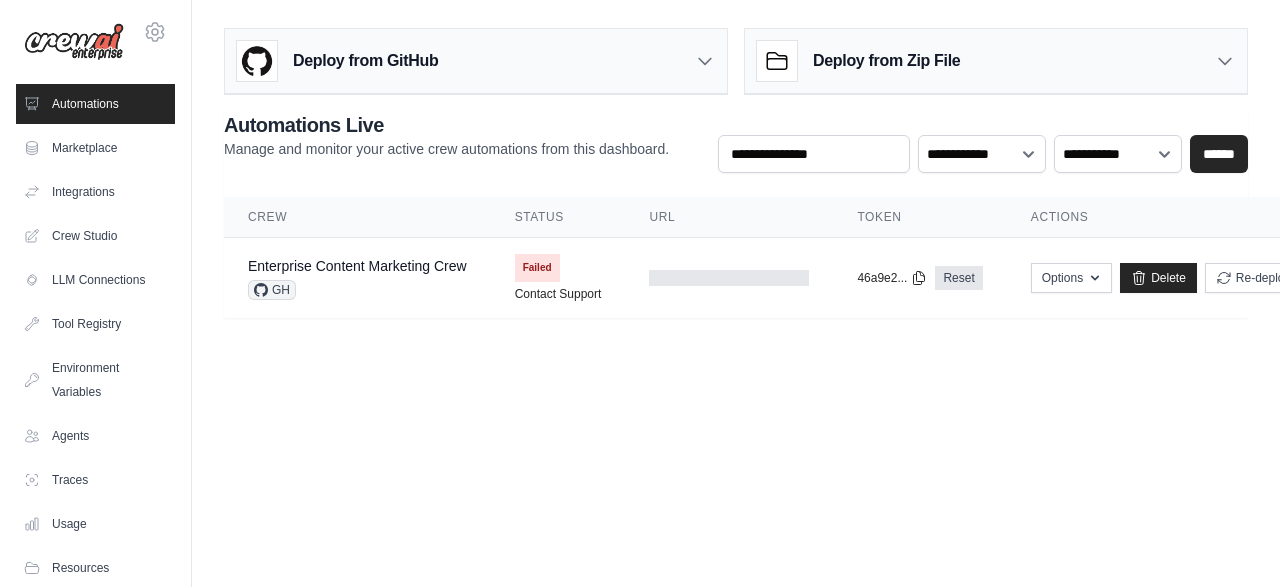 scroll, scrollTop: 0, scrollLeft: 0, axis: both 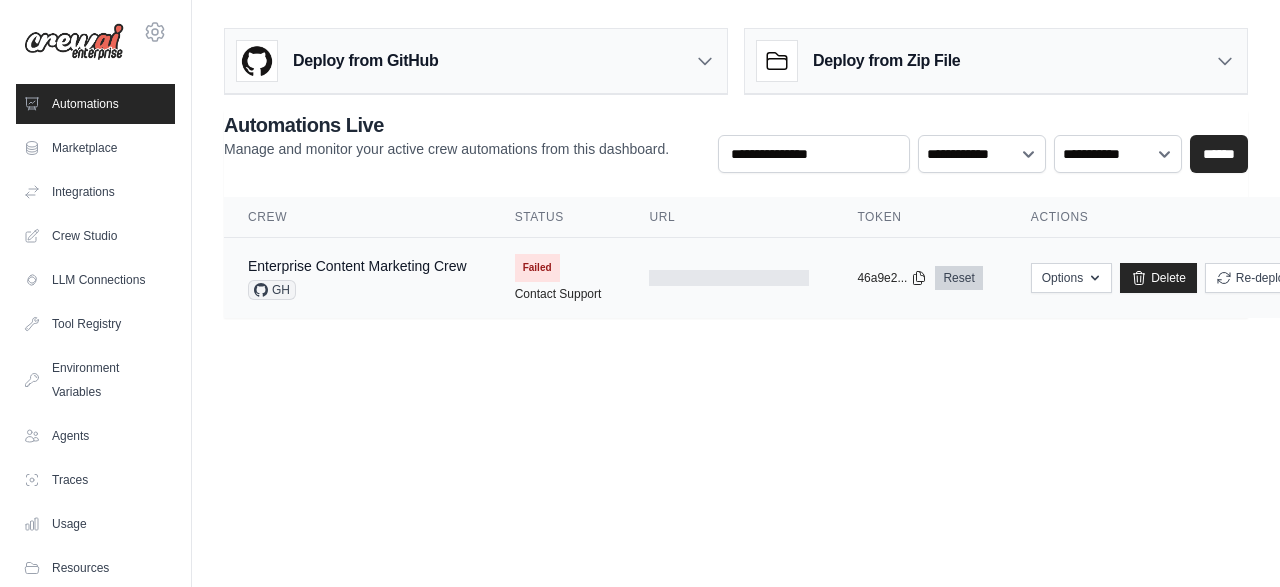 click on "Reset" at bounding box center [958, 278] 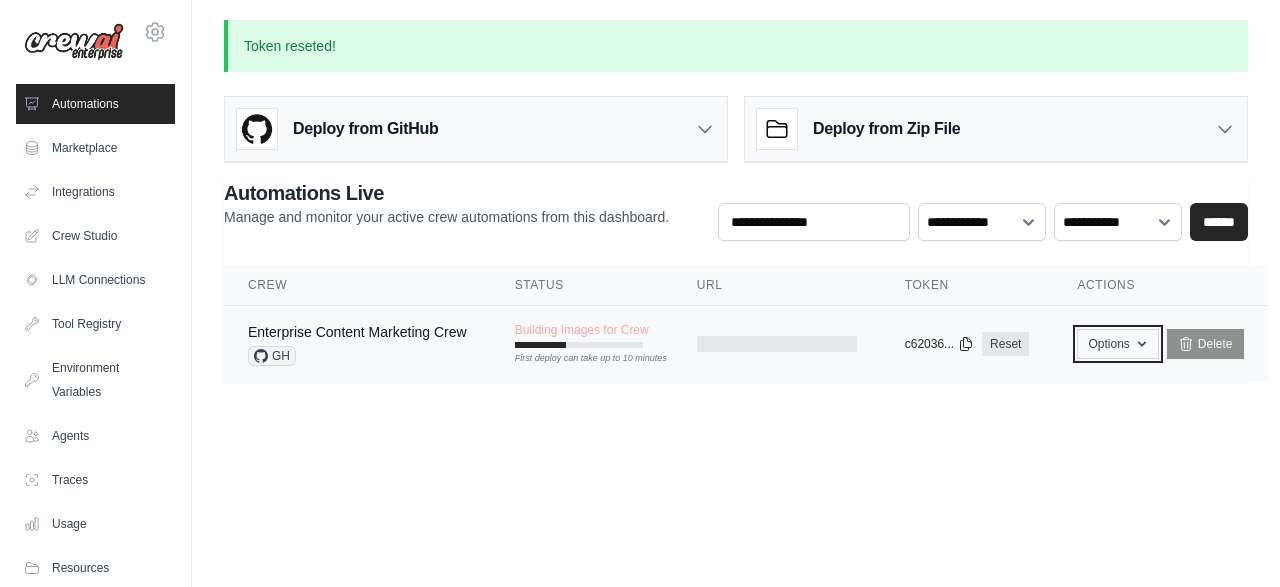 click 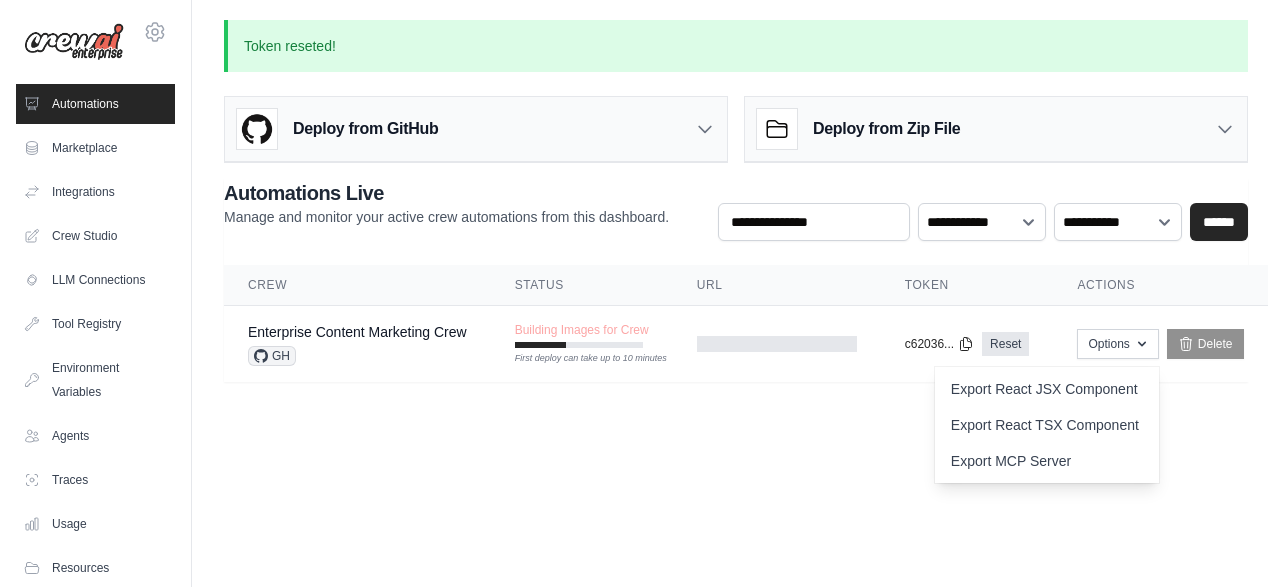 click on "Token reseted!
Deploy from GitHub
Deploy your project directly from GitHub. Select a repository and
branch to get started.
Changes will be automatically synchronized with your deployment.
Configure GitHub
Deploy from Zip File
Choose file" at bounding box center [736, 213] 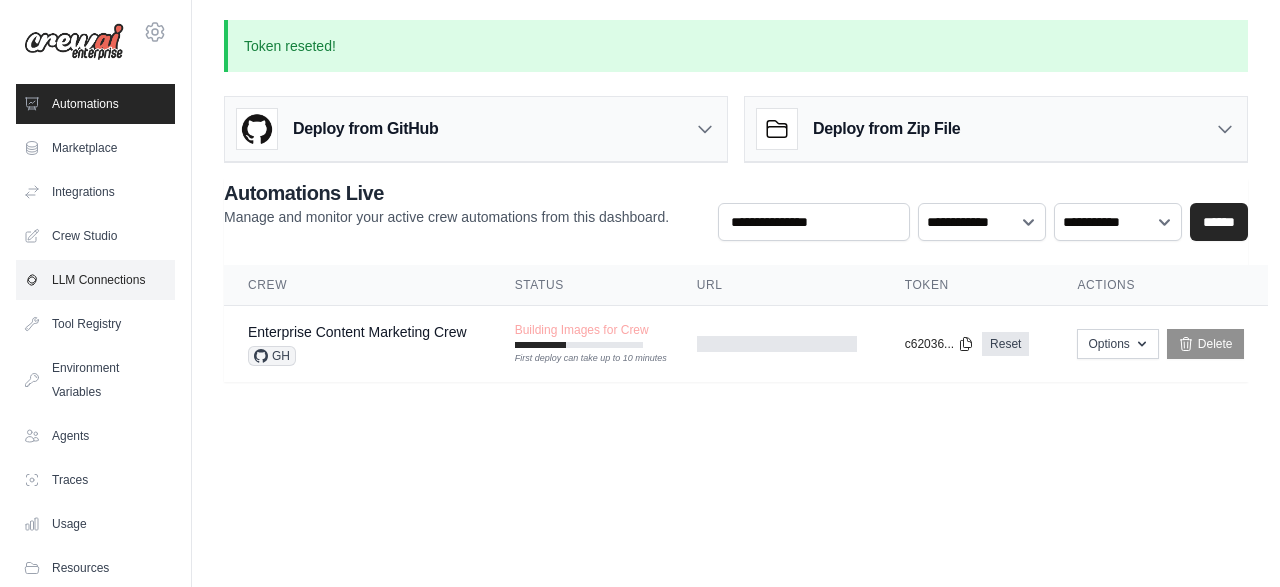 click on "LLM Connections" at bounding box center [95, 280] 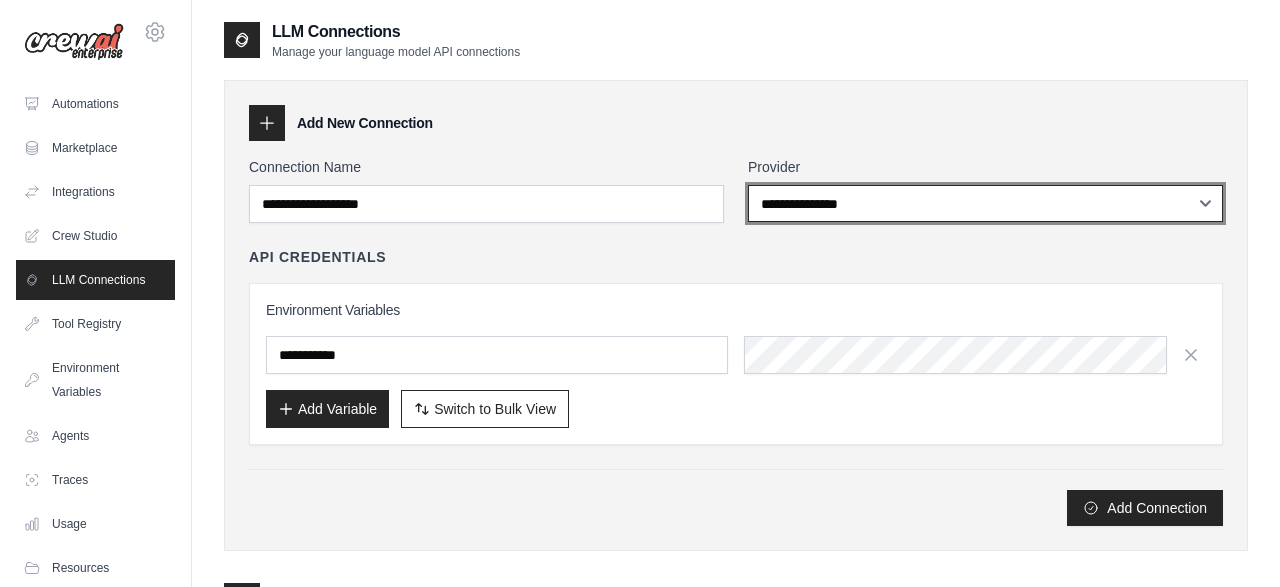 click on "**********" at bounding box center (985, 203) 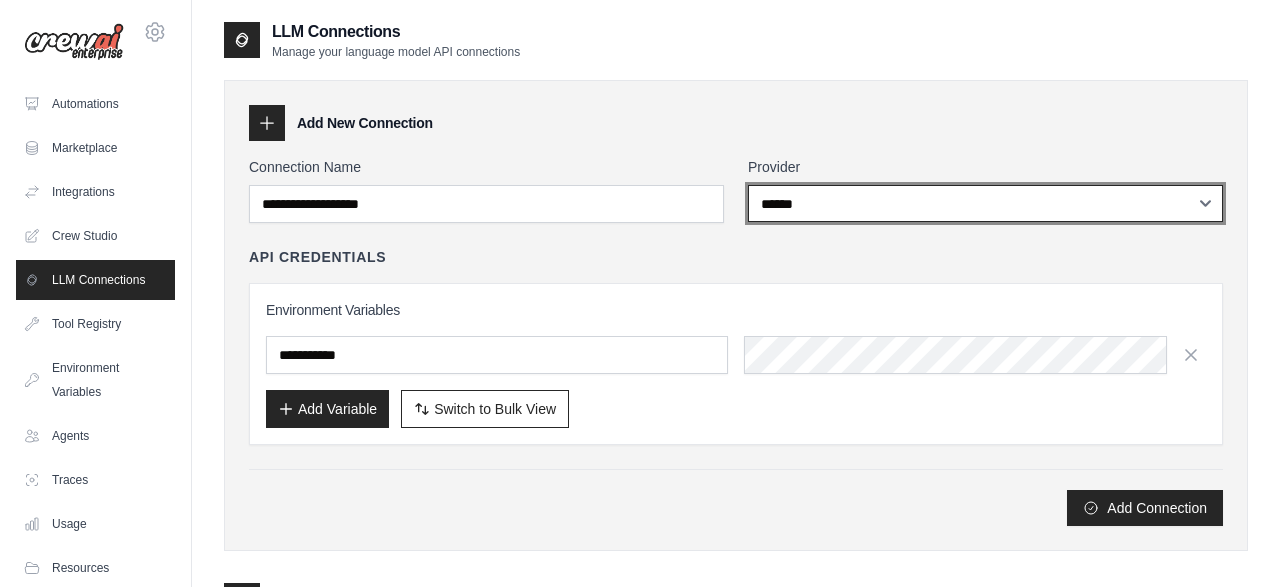 click on "******" at bounding box center [0, 0] 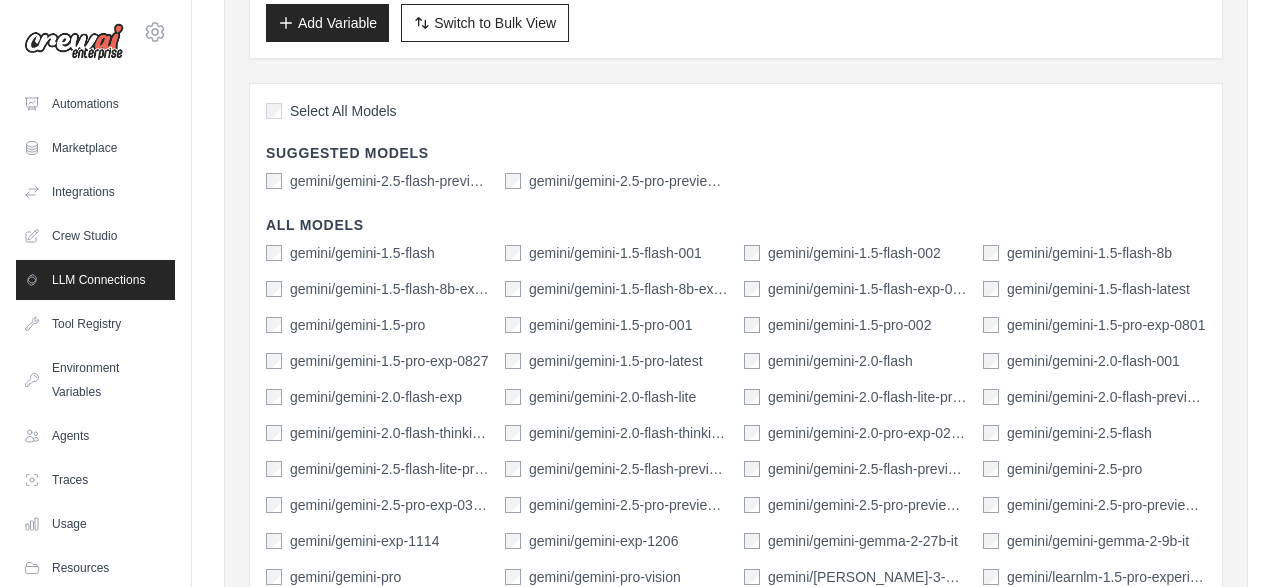 scroll, scrollTop: 388, scrollLeft: 0, axis: vertical 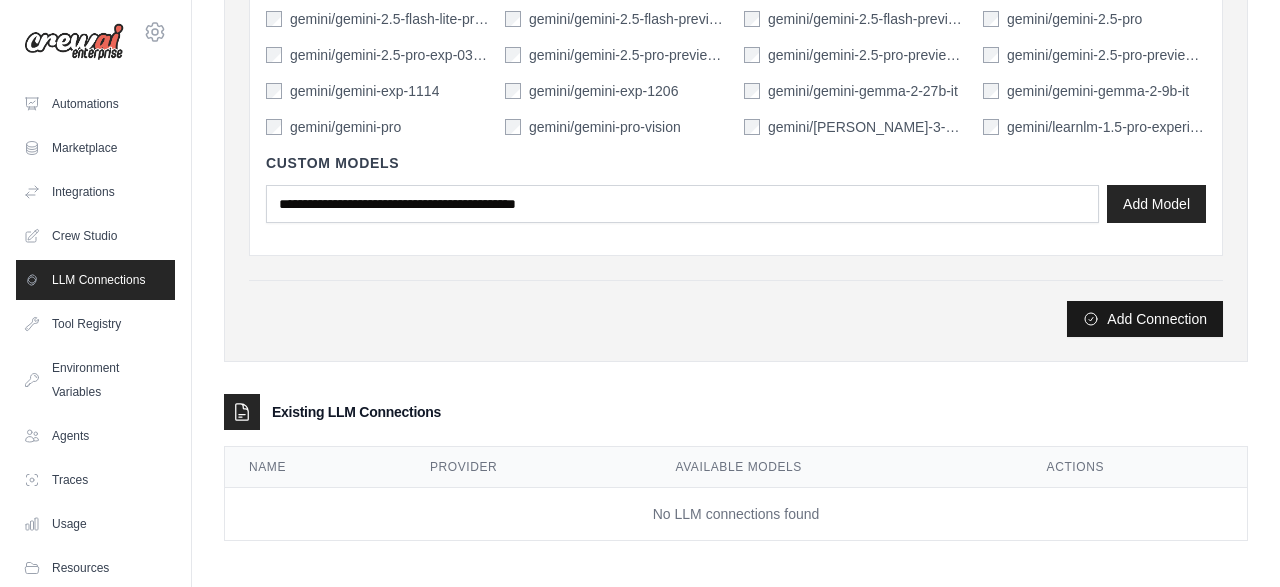 click on "Add Connection" at bounding box center [1145, 319] 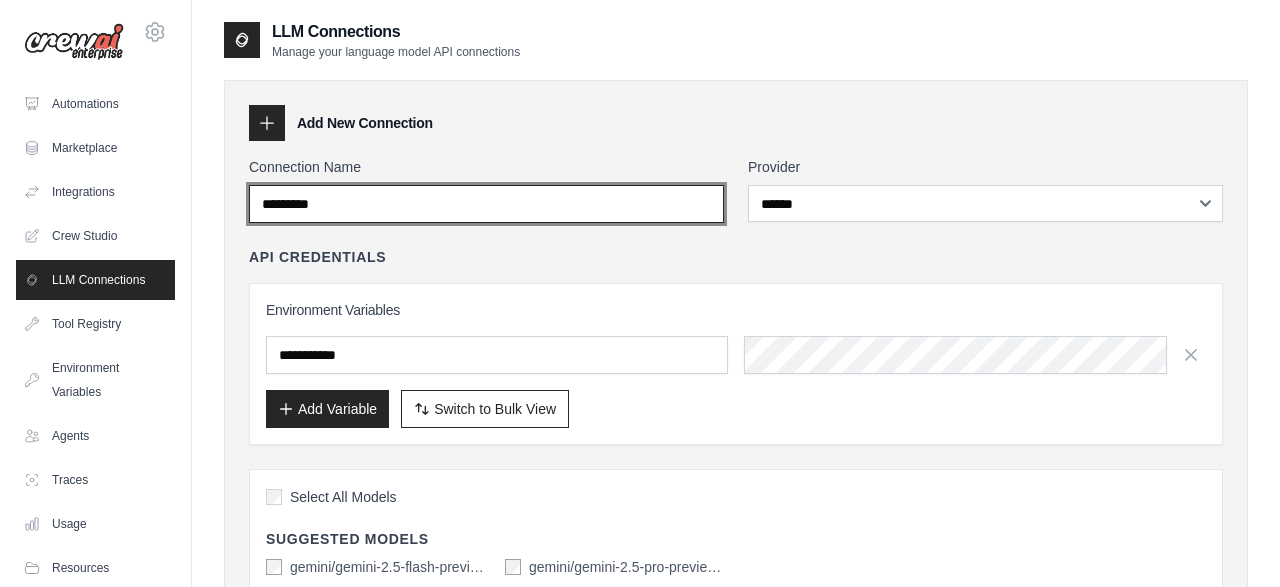 type on "*********" 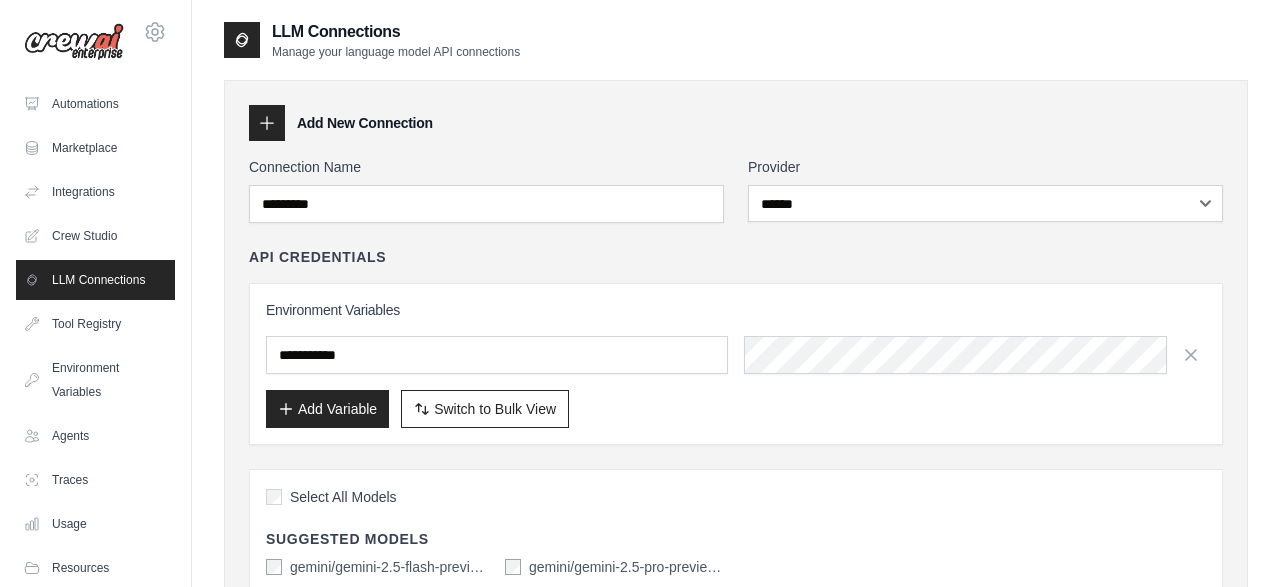 click on "API Credentials" at bounding box center (736, 257) 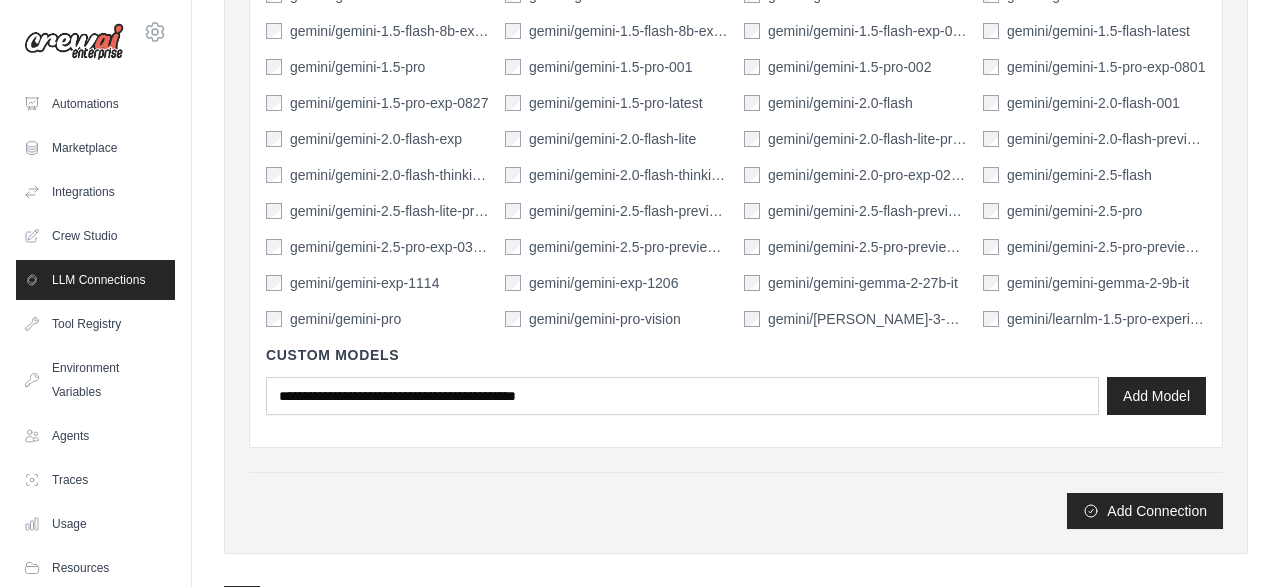 scroll, scrollTop: 648, scrollLeft: 0, axis: vertical 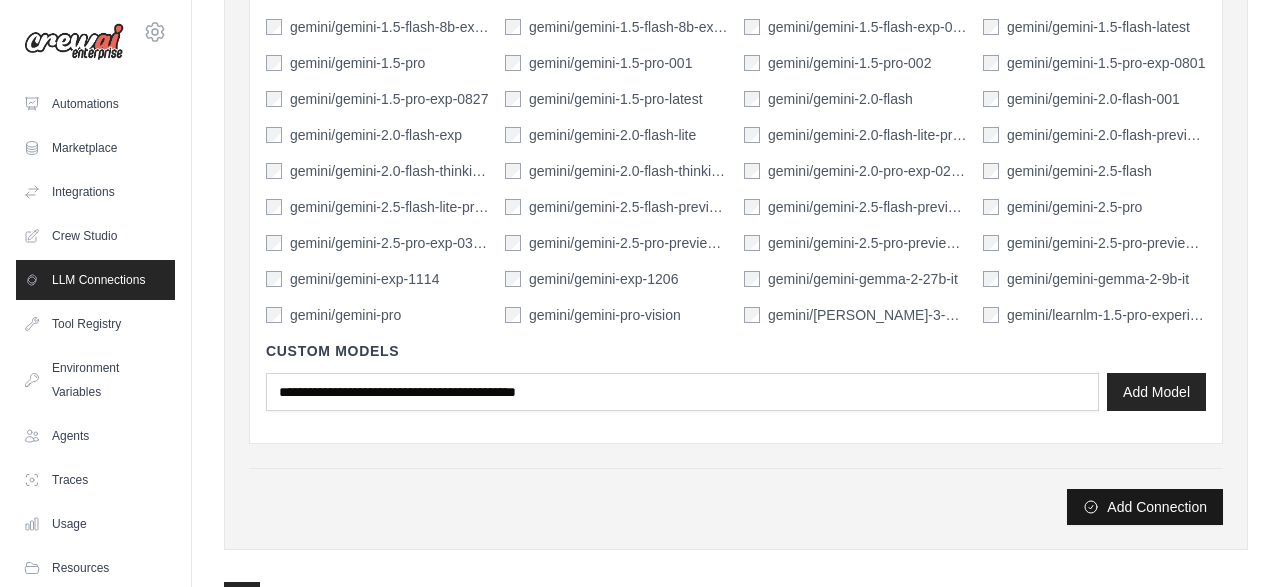 click on "Add Connection" at bounding box center (1145, 507) 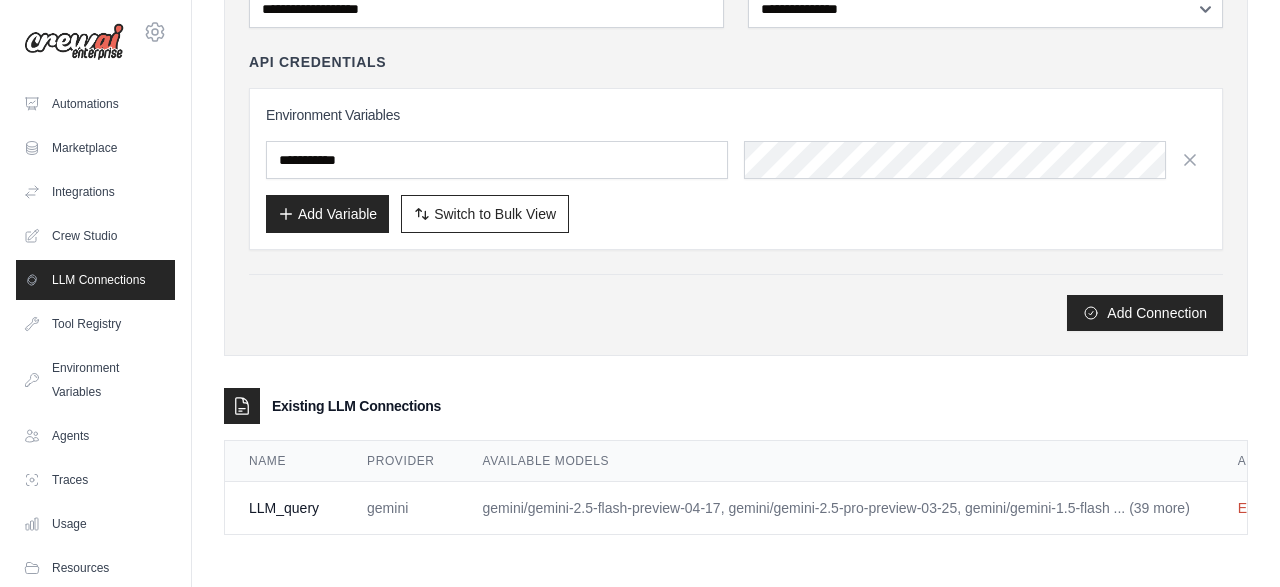 scroll, scrollTop: 0, scrollLeft: 0, axis: both 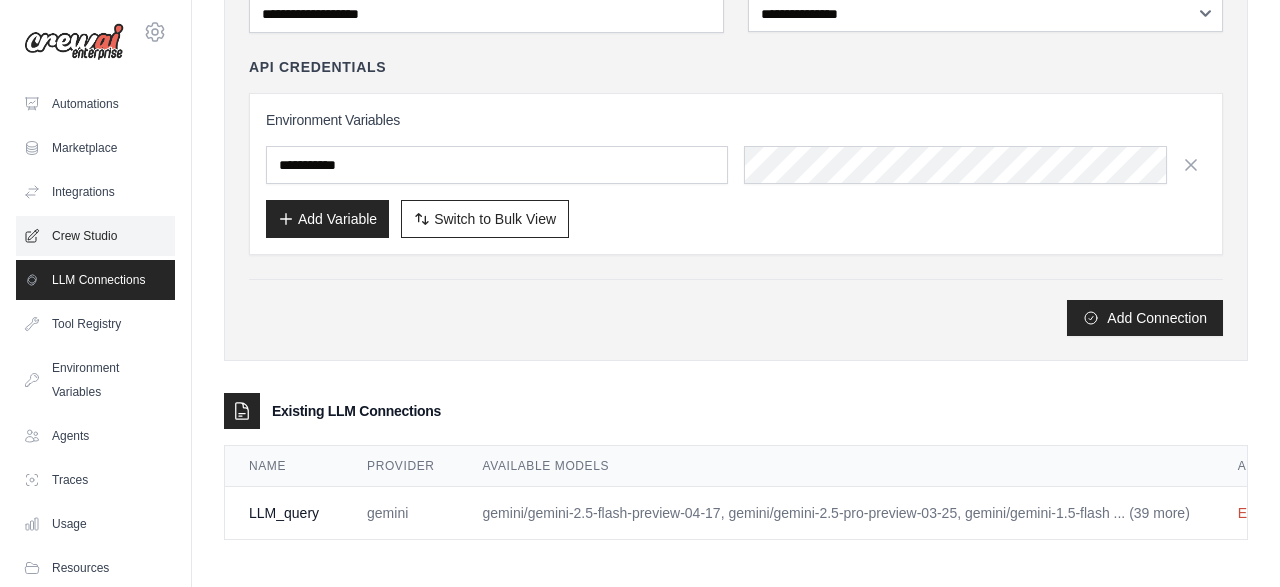click on "Crew Studio" at bounding box center (95, 236) 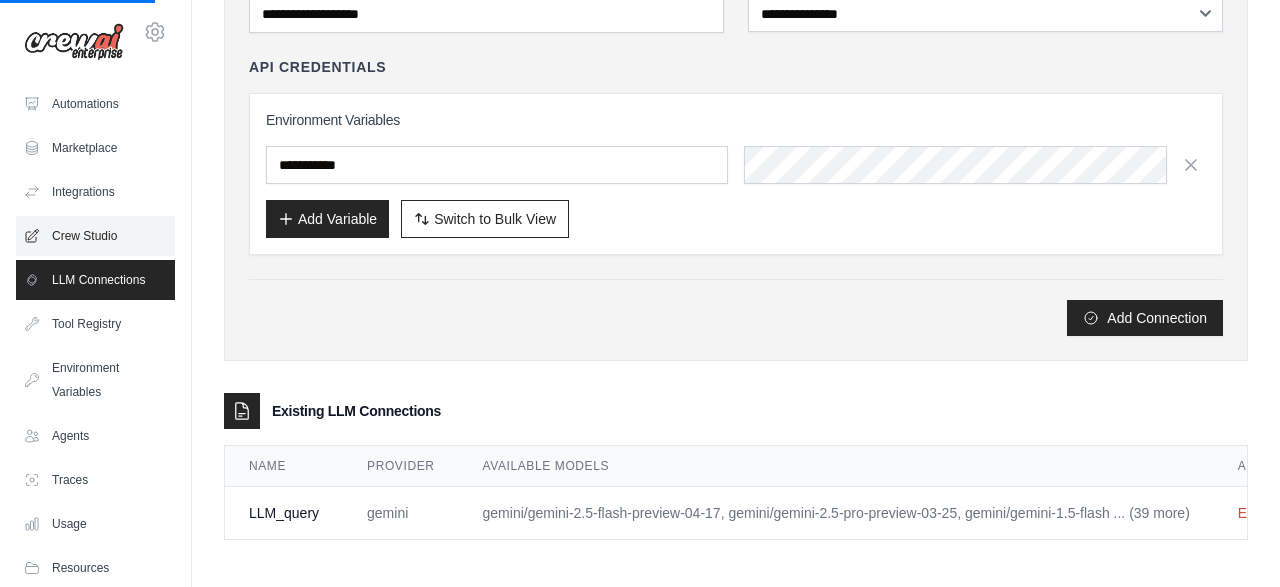 scroll, scrollTop: 0, scrollLeft: 0, axis: both 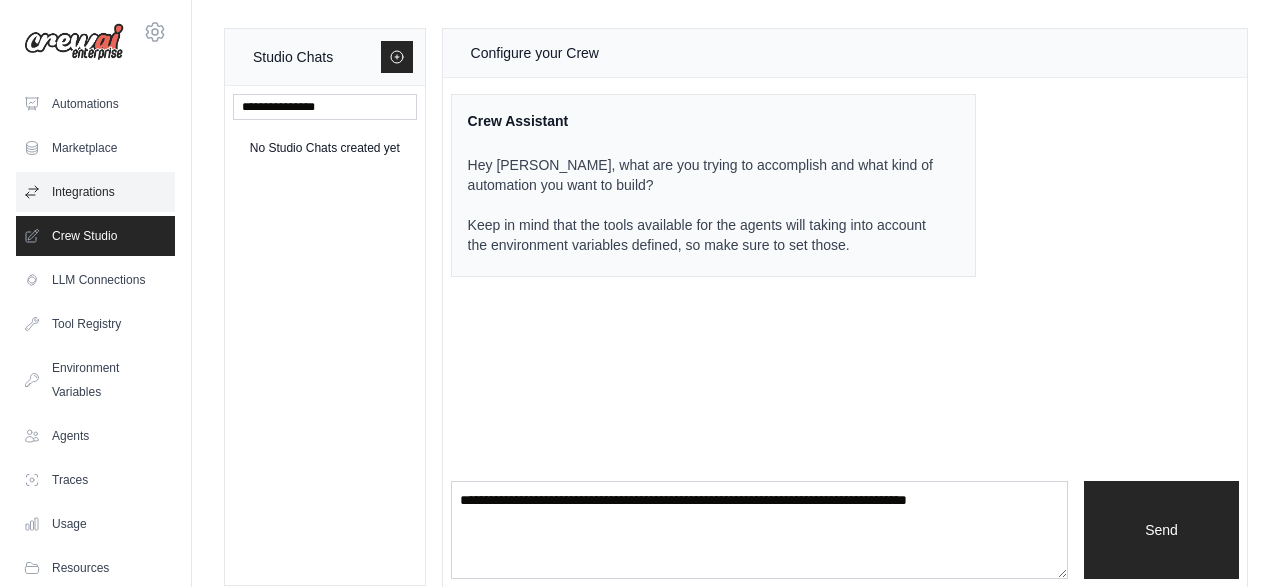 click on "Integrations" at bounding box center [95, 192] 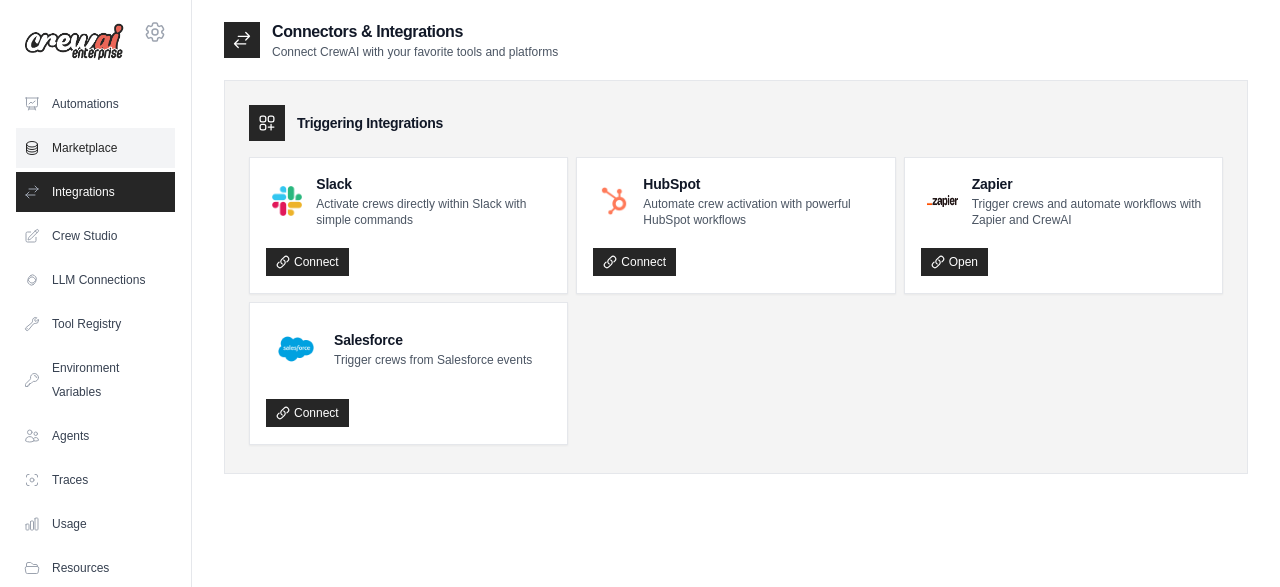 click on "Marketplace" at bounding box center [95, 148] 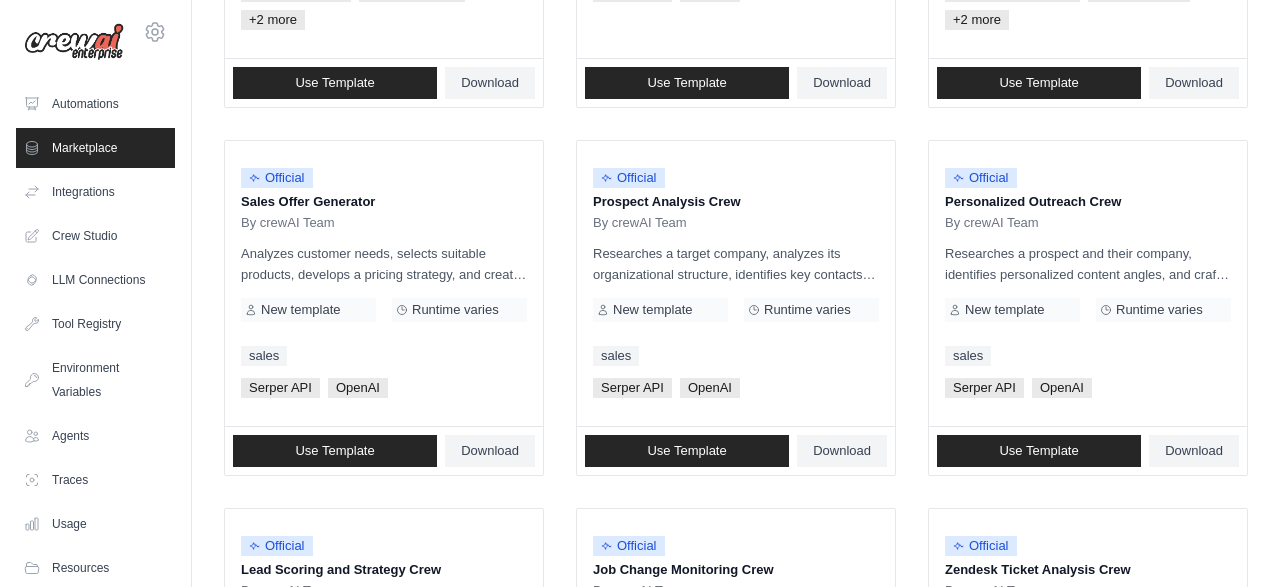 scroll, scrollTop: 488, scrollLeft: 0, axis: vertical 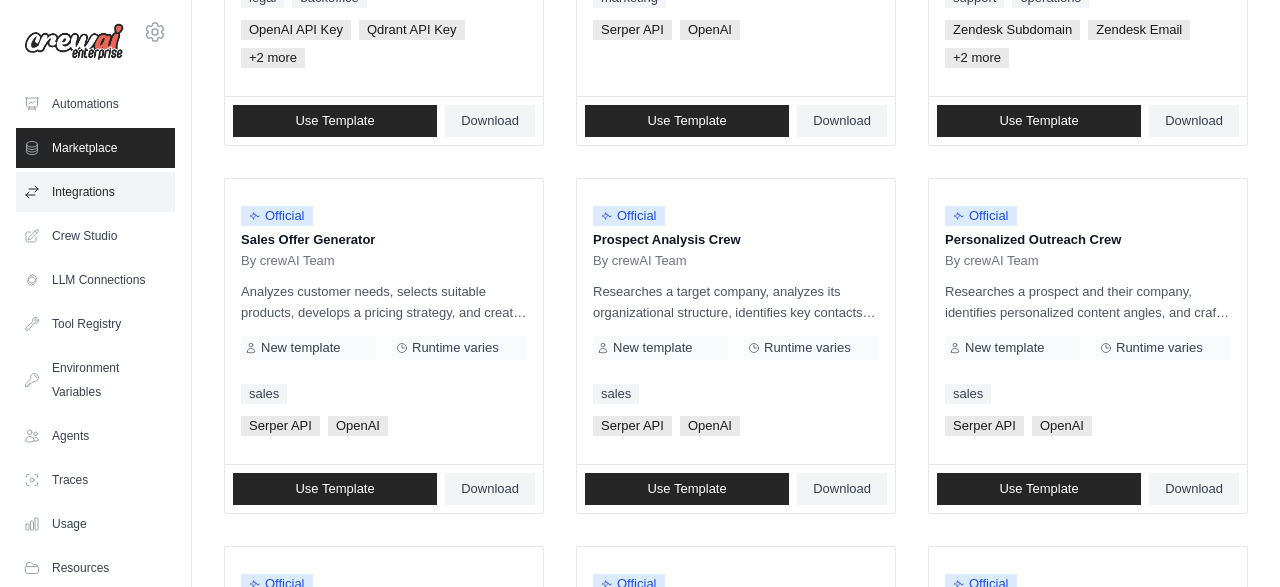 click on "Integrations" at bounding box center [95, 192] 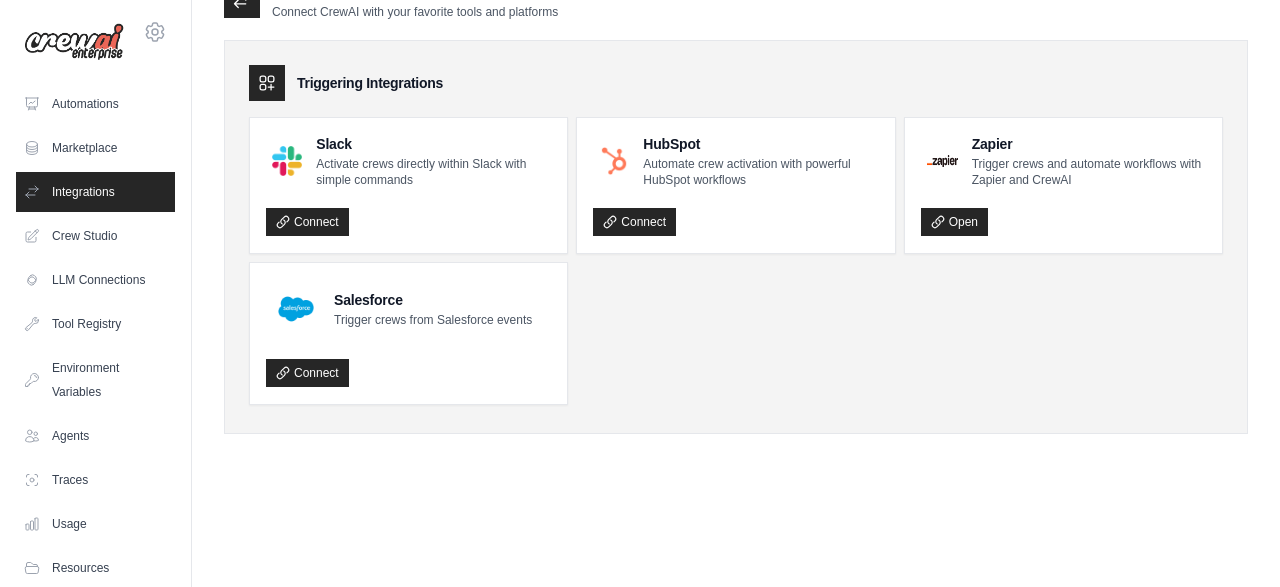 scroll, scrollTop: 0, scrollLeft: 0, axis: both 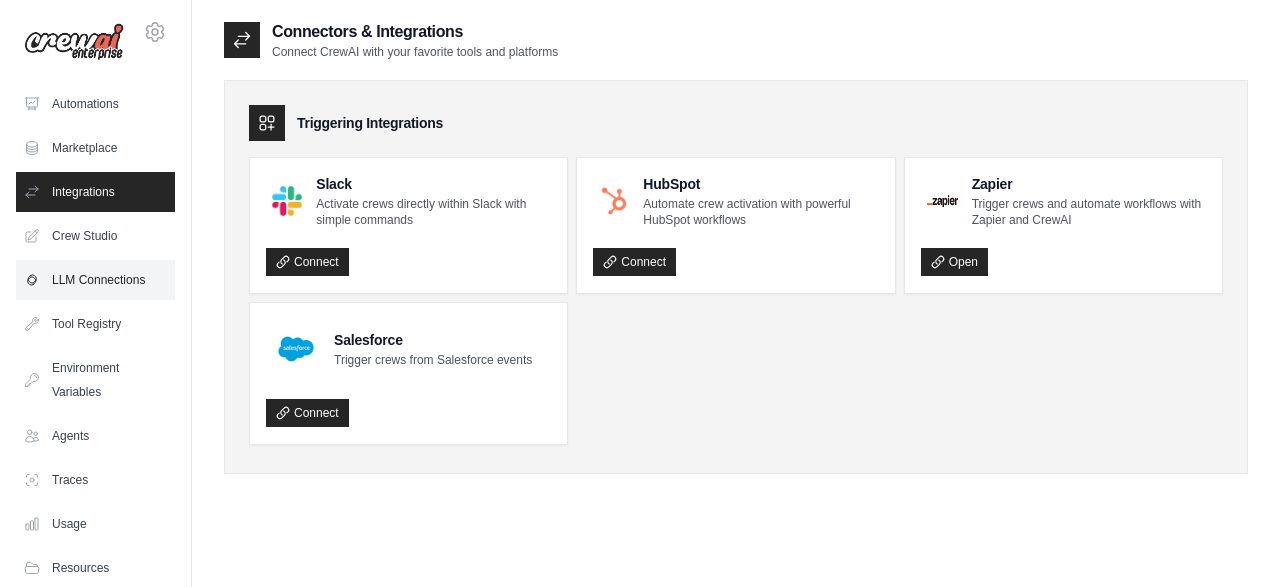 click on "LLM Connections" at bounding box center [95, 280] 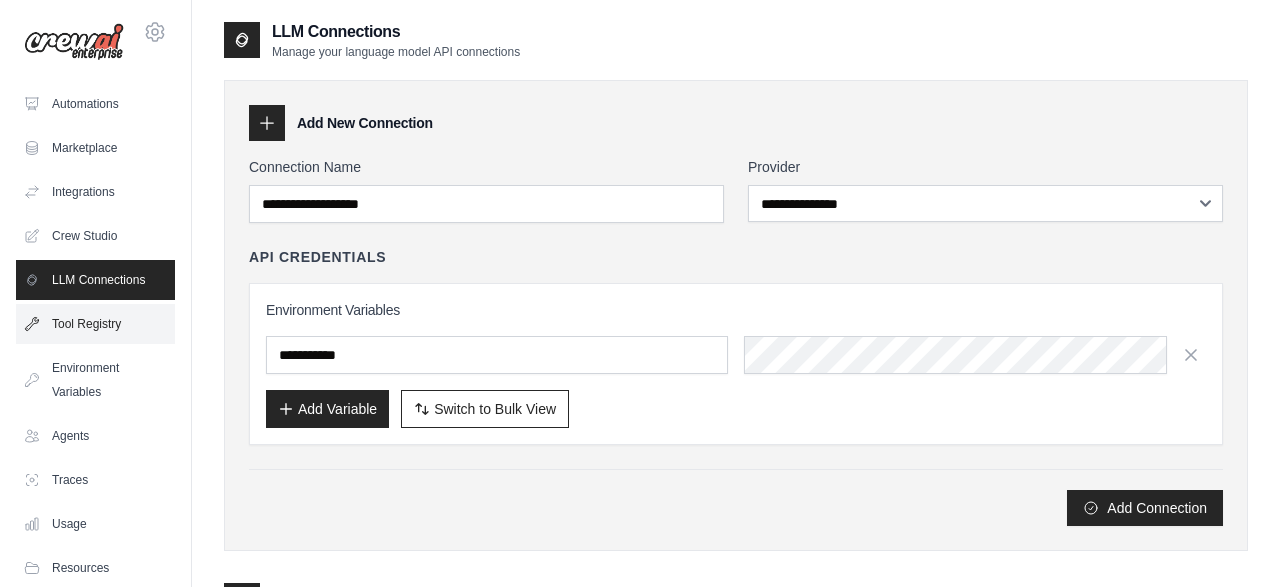 click on "Tool Registry" at bounding box center [95, 324] 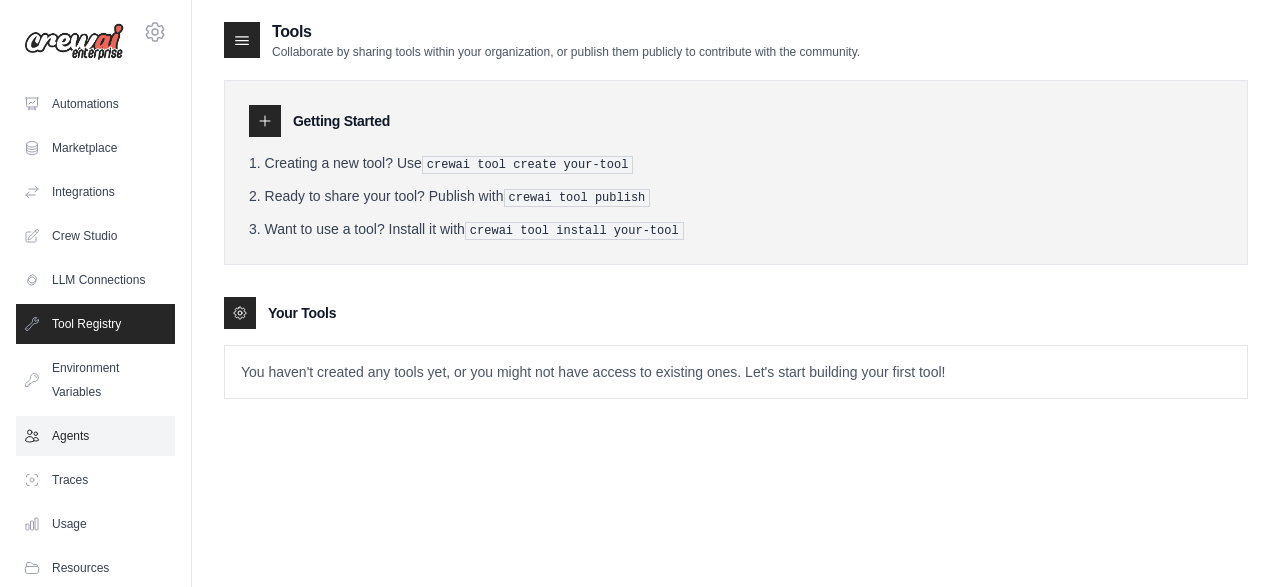 click on "Agents" at bounding box center [95, 436] 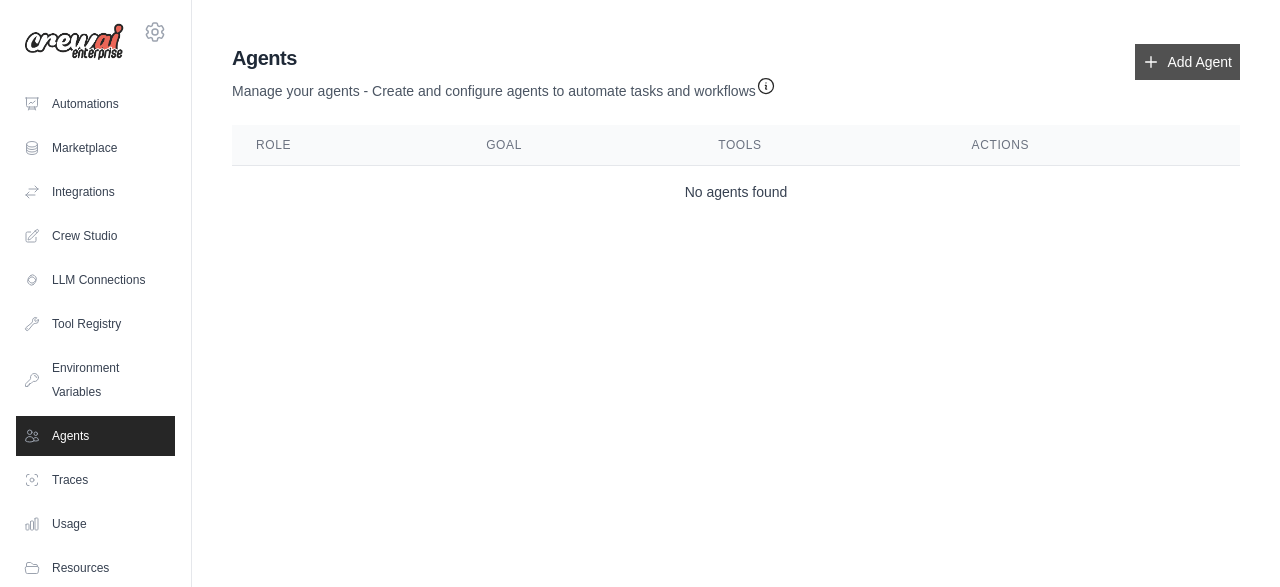 click on "Add Agent" at bounding box center [1187, 62] 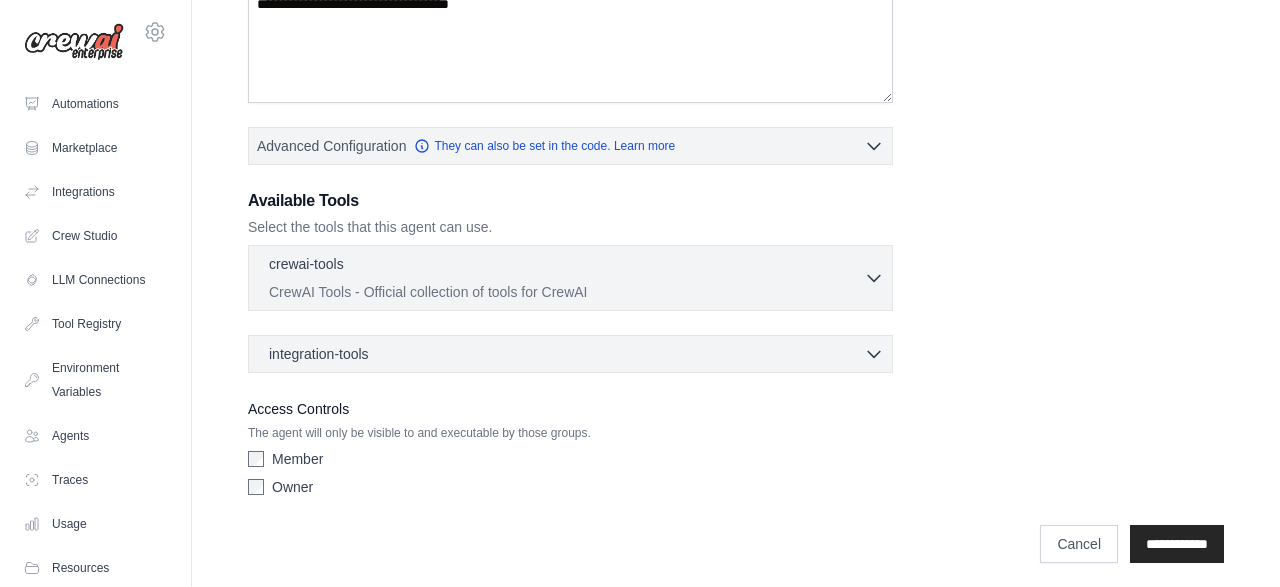scroll, scrollTop: 390, scrollLeft: 0, axis: vertical 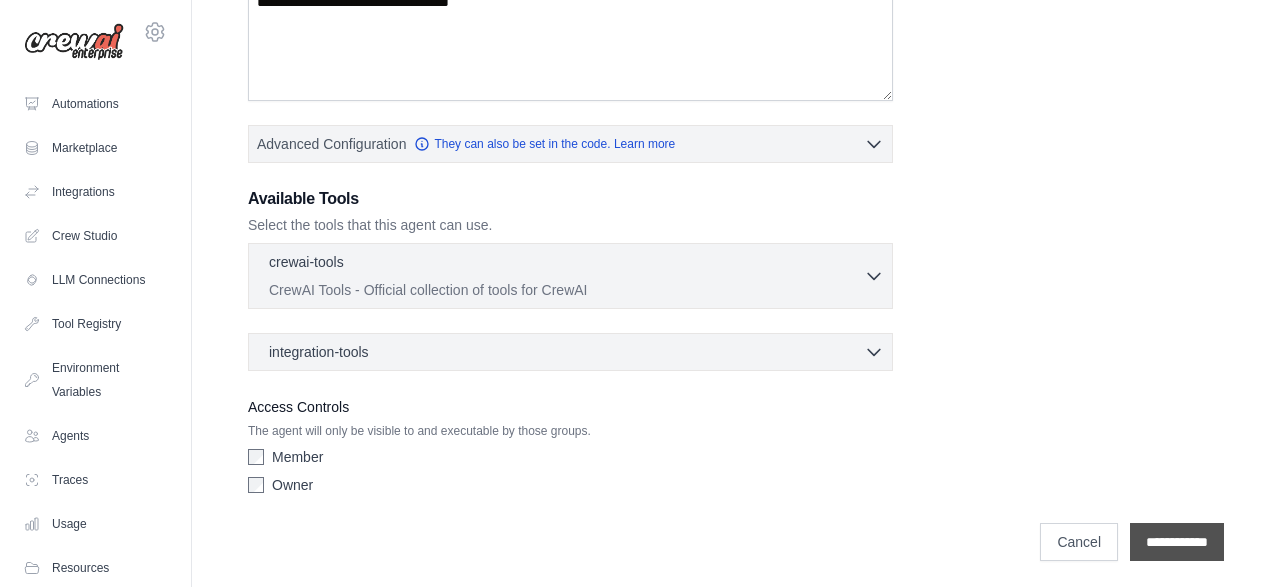 click on "**********" at bounding box center (1177, 542) 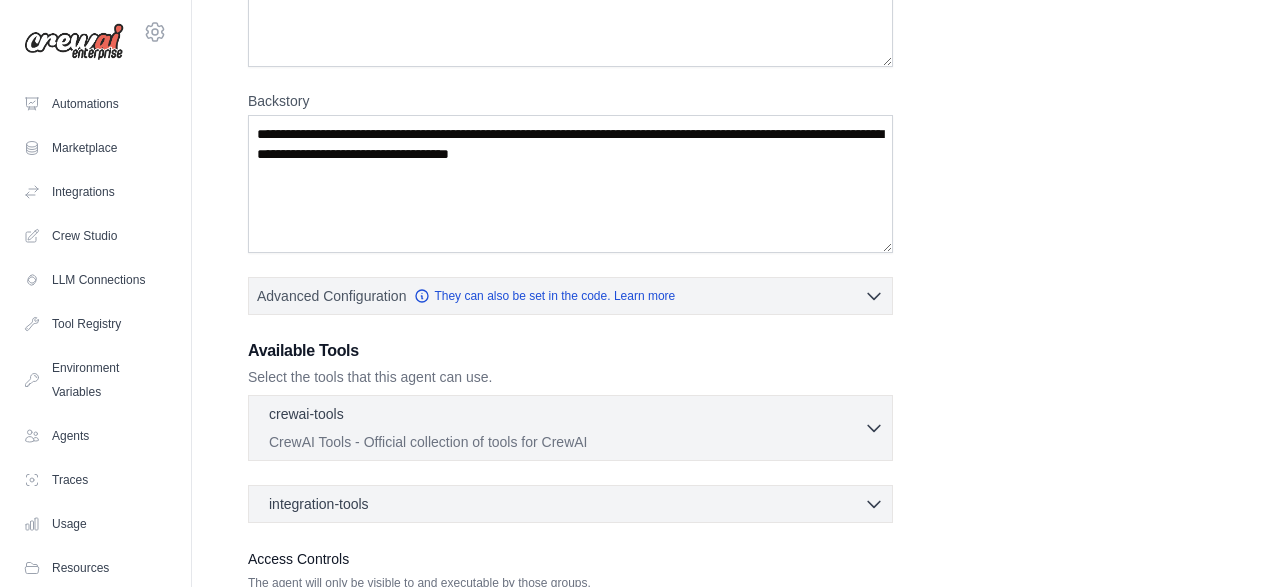 scroll, scrollTop: 0, scrollLeft: 0, axis: both 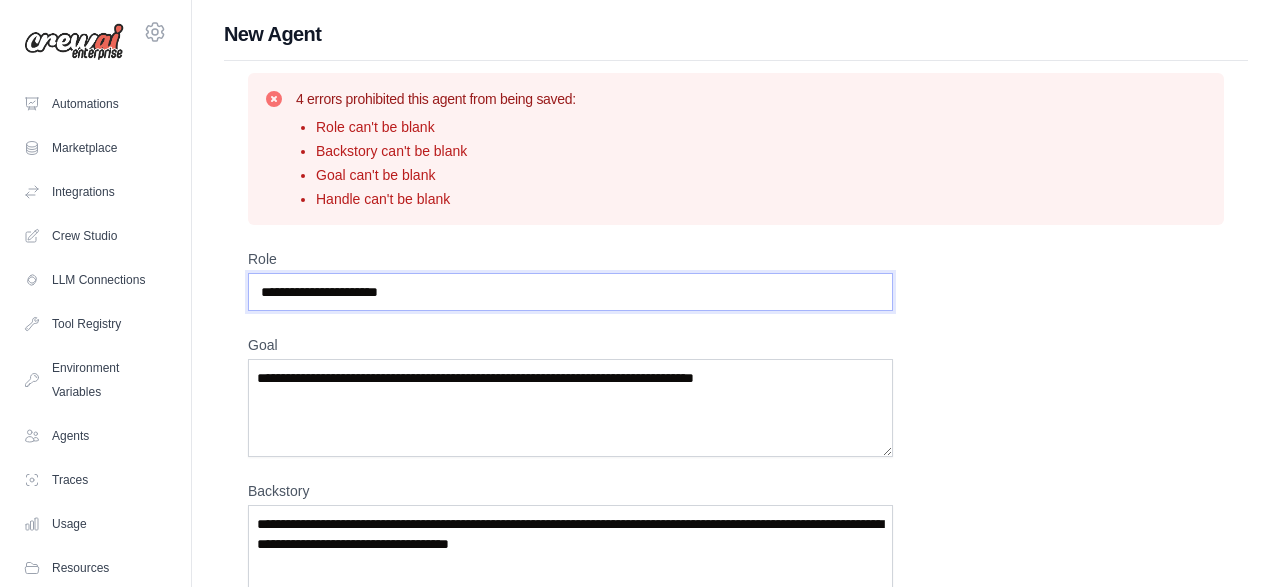 click on "Role" at bounding box center (570, 292) 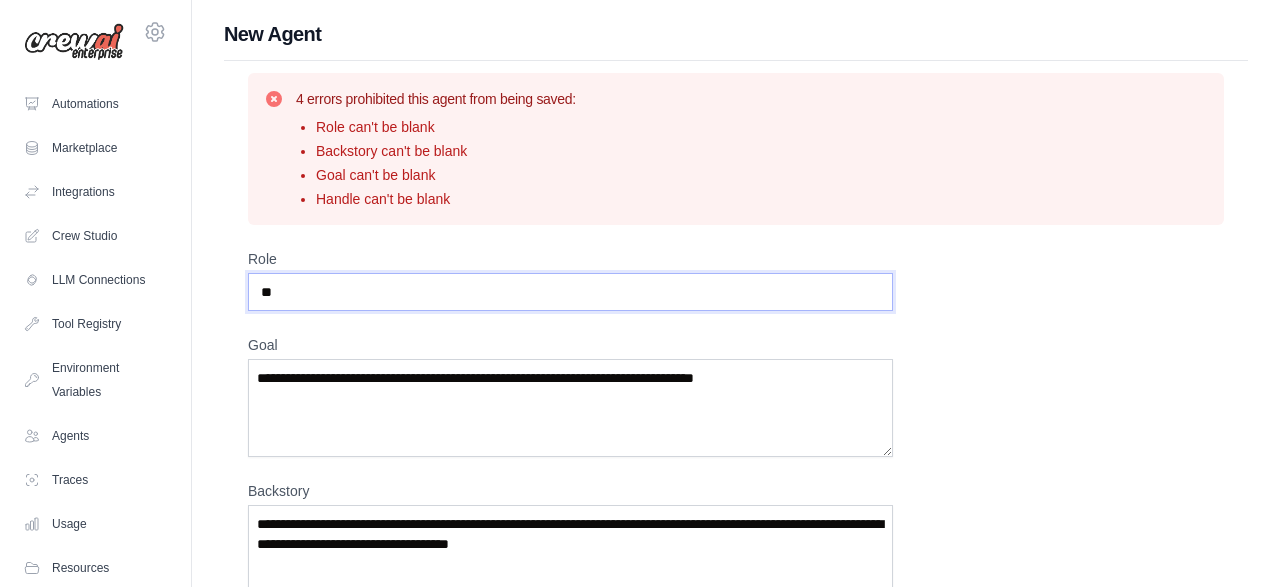type on "**" 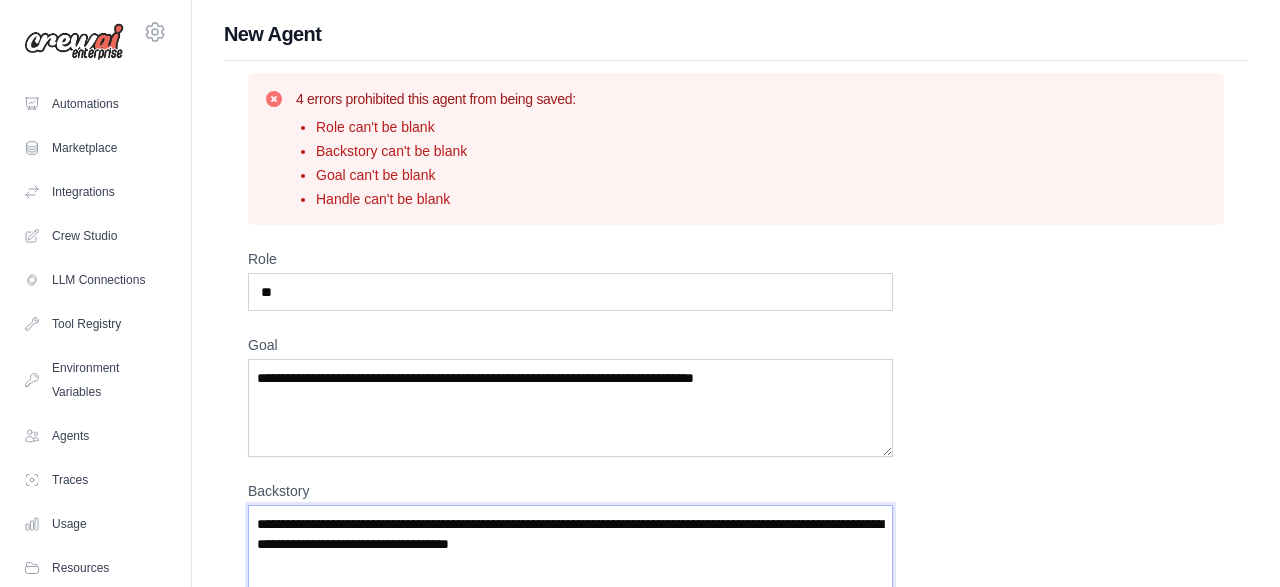 click on "Backstory" at bounding box center [570, 574] 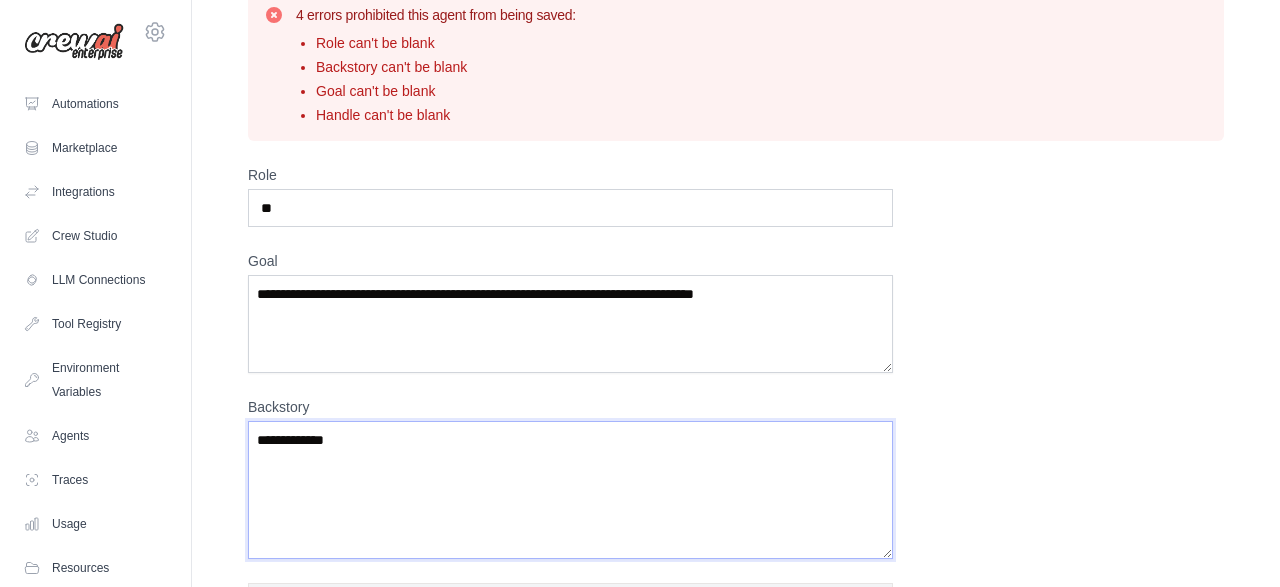 scroll, scrollTop: 85, scrollLeft: 0, axis: vertical 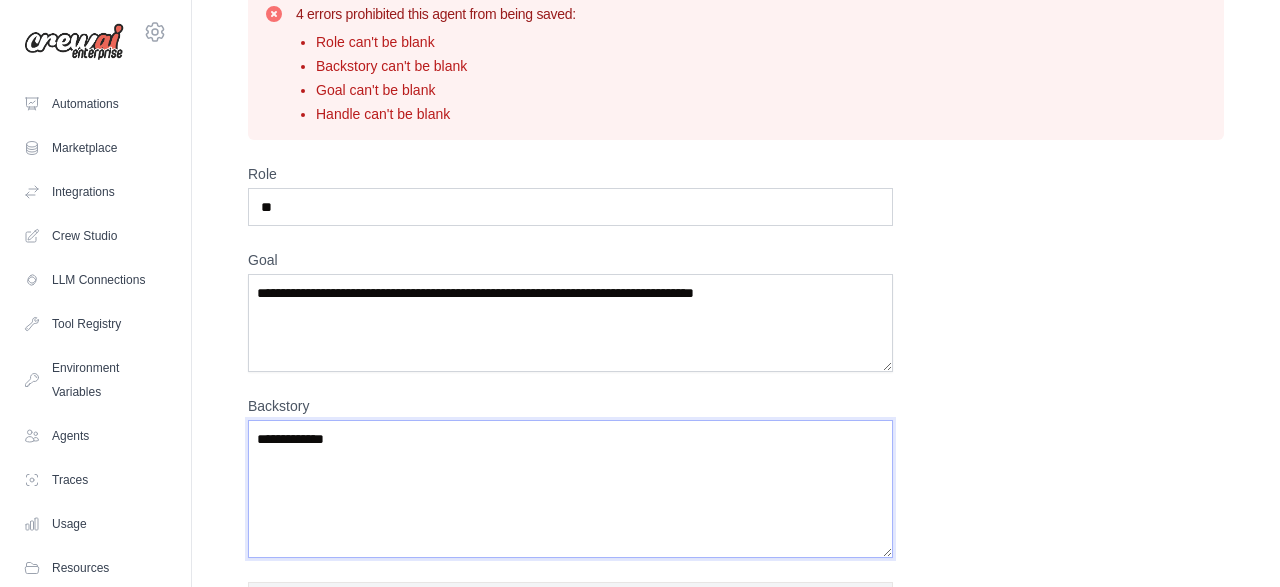 type on "**********" 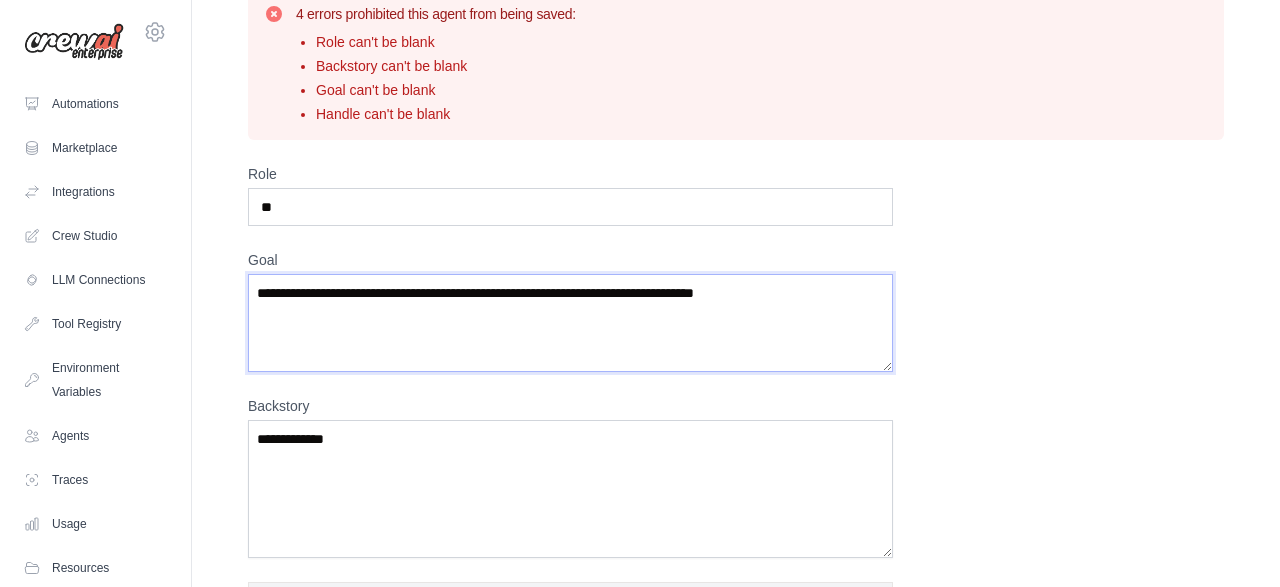 click on "Goal" at bounding box center [570, 323] 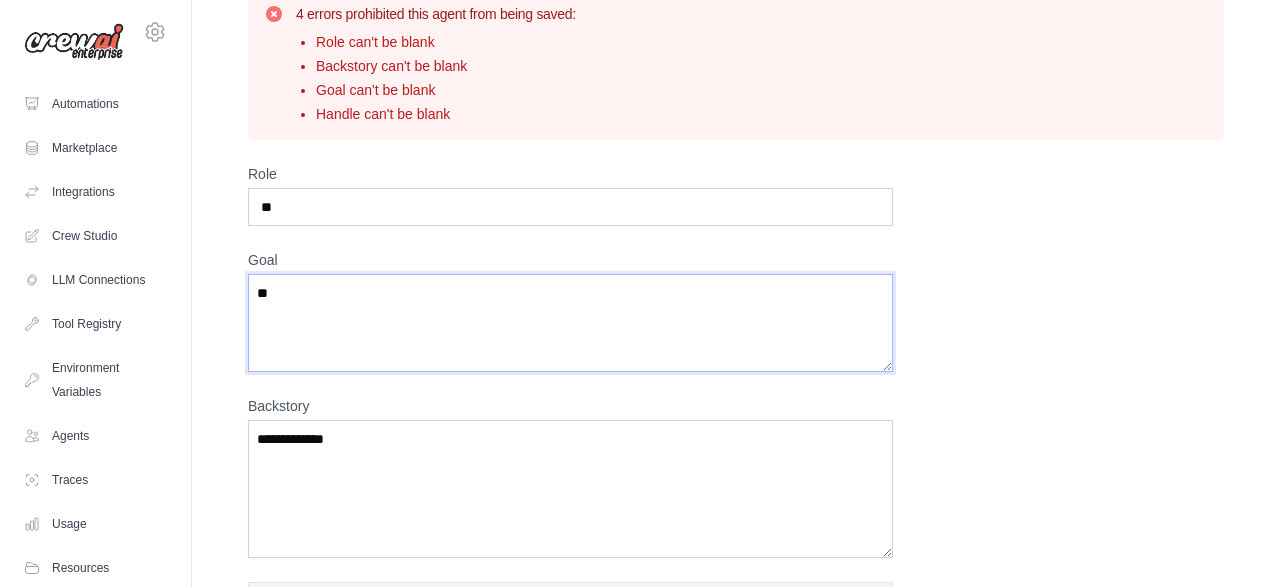 type on "*" 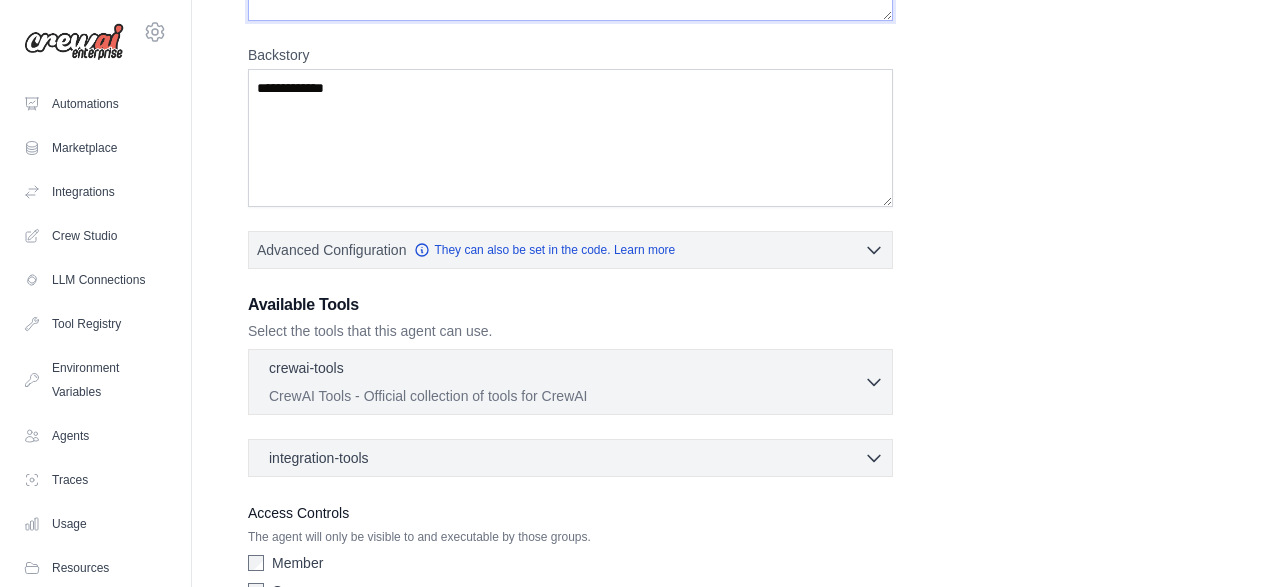 scroll, scrollTop: 544, scrollLeft: 0, axis: vertical 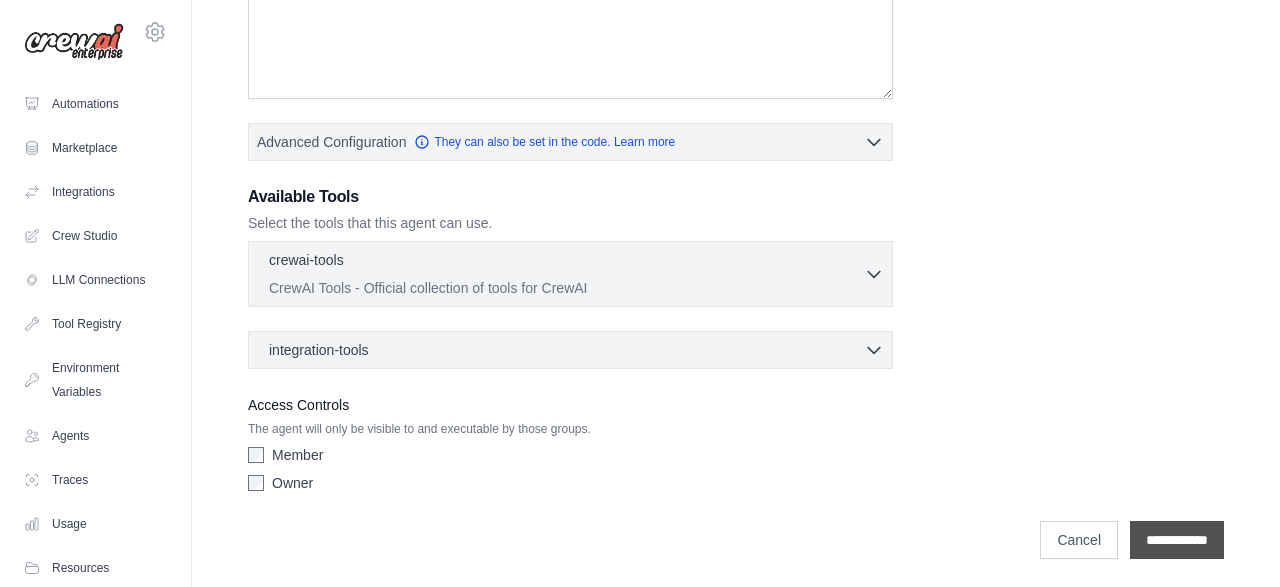 type on "**********" 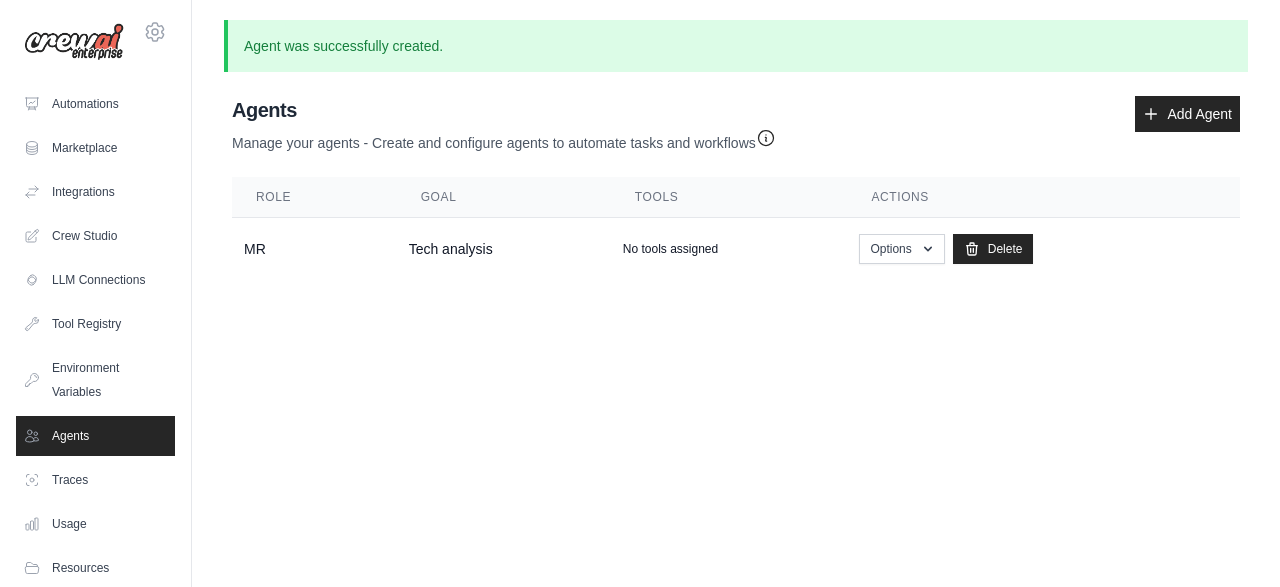 scroll, scrollTop: 0, scrollLeft: 0, axis: both 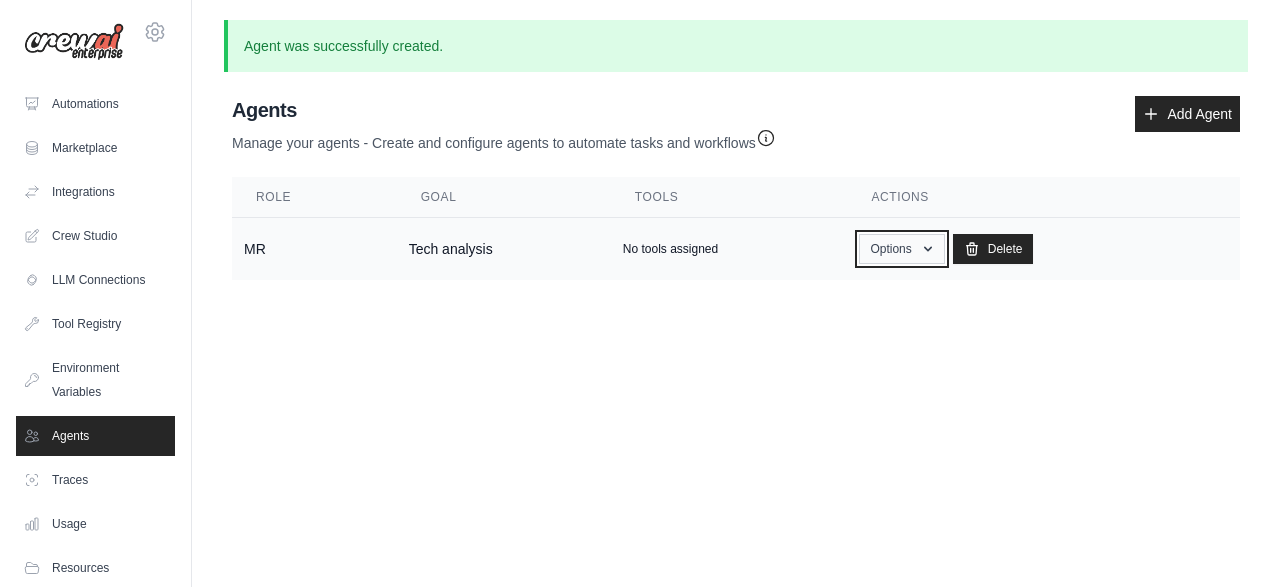 click on "Options" at bounding box center [901, 249] 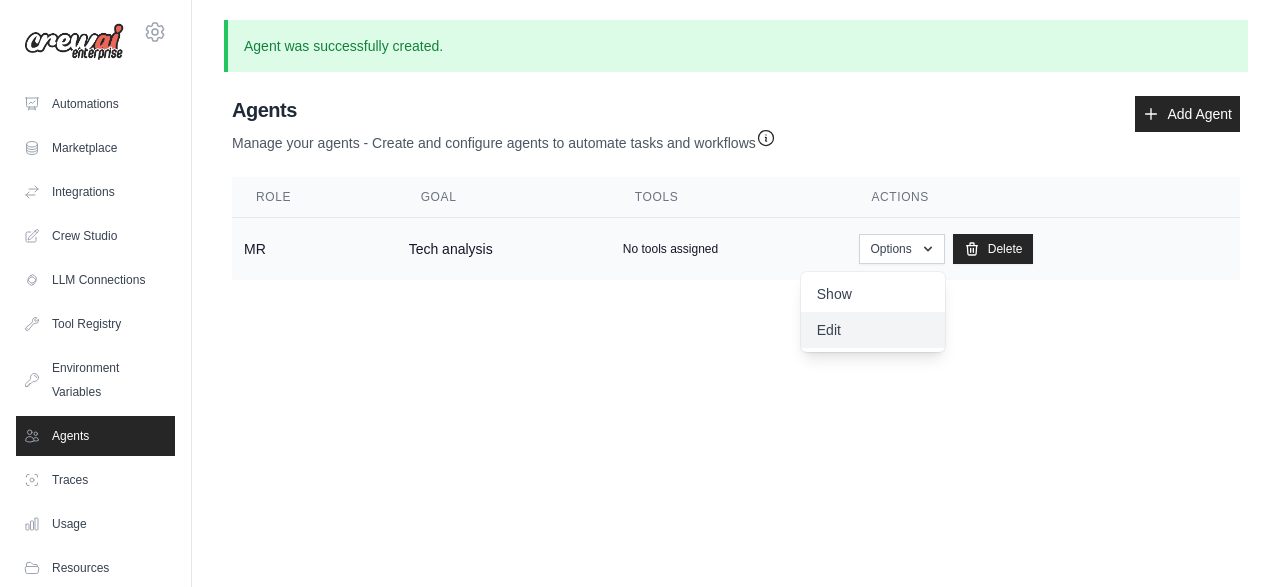 click on "Edit" at bounding box center (873, 330) 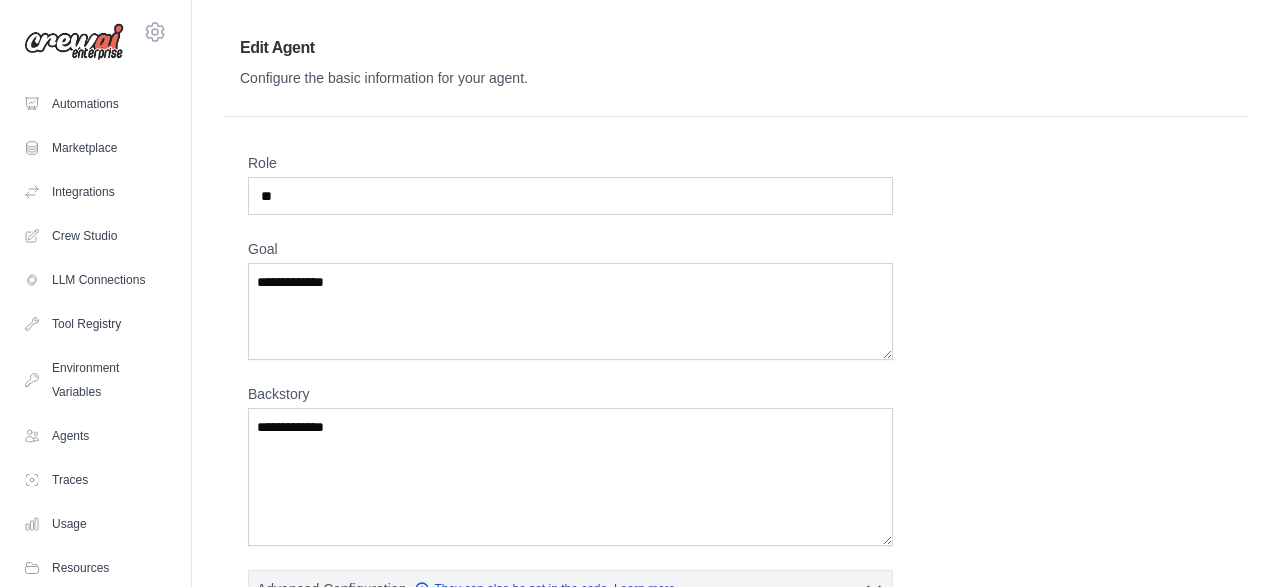 click on "**********" at bounding box center (736, 550) 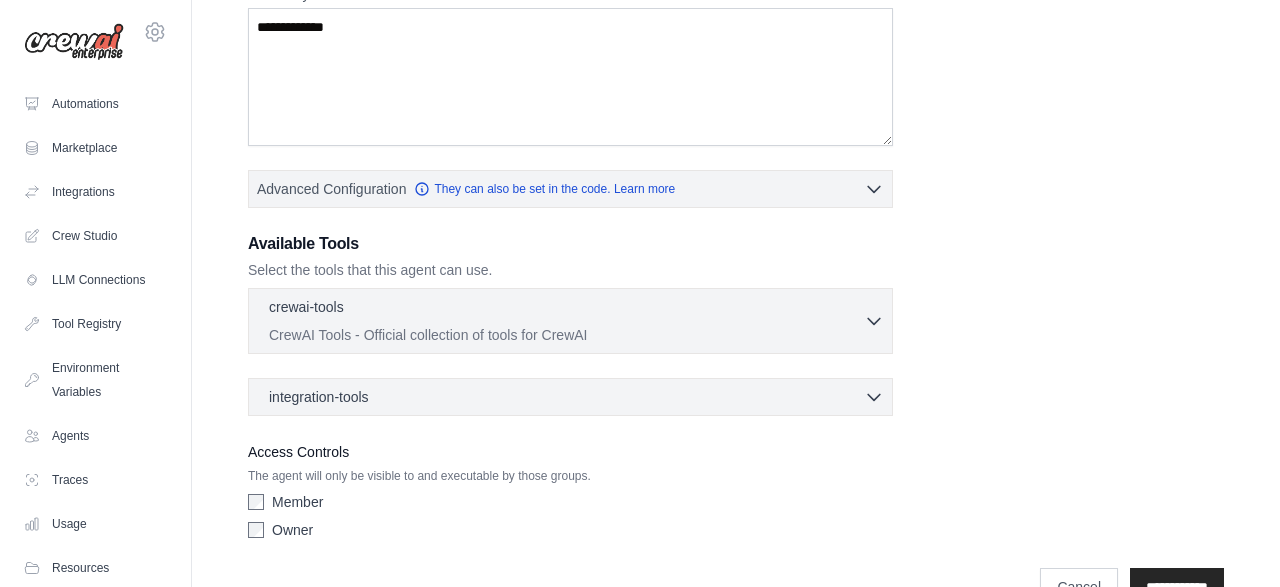 scroll, scrollTop: 438, scrollLeft: 0, axis: vertical 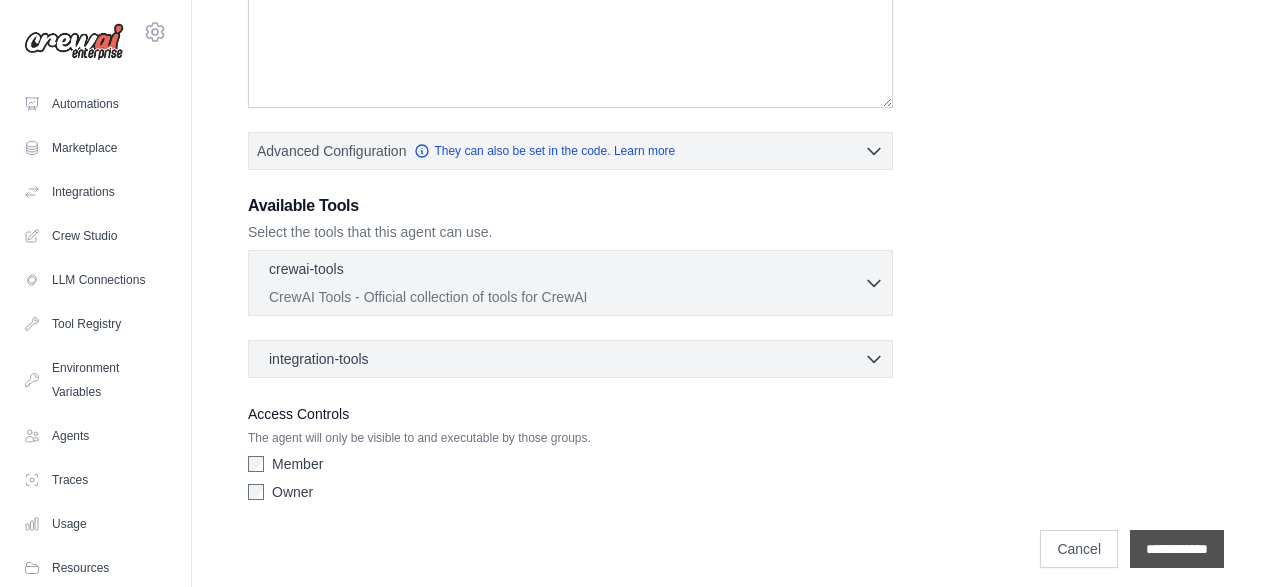 click on "**********" at bounding box center (1177, 549) 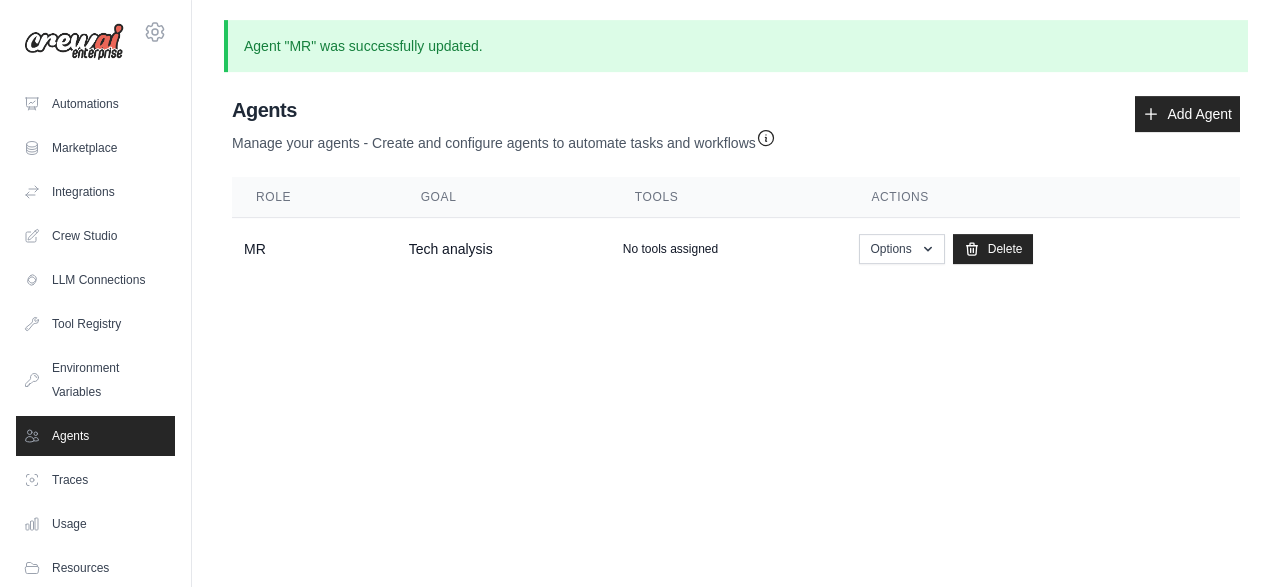 scroll, scrollTop: 0, scrollLeft: 0, axis: both 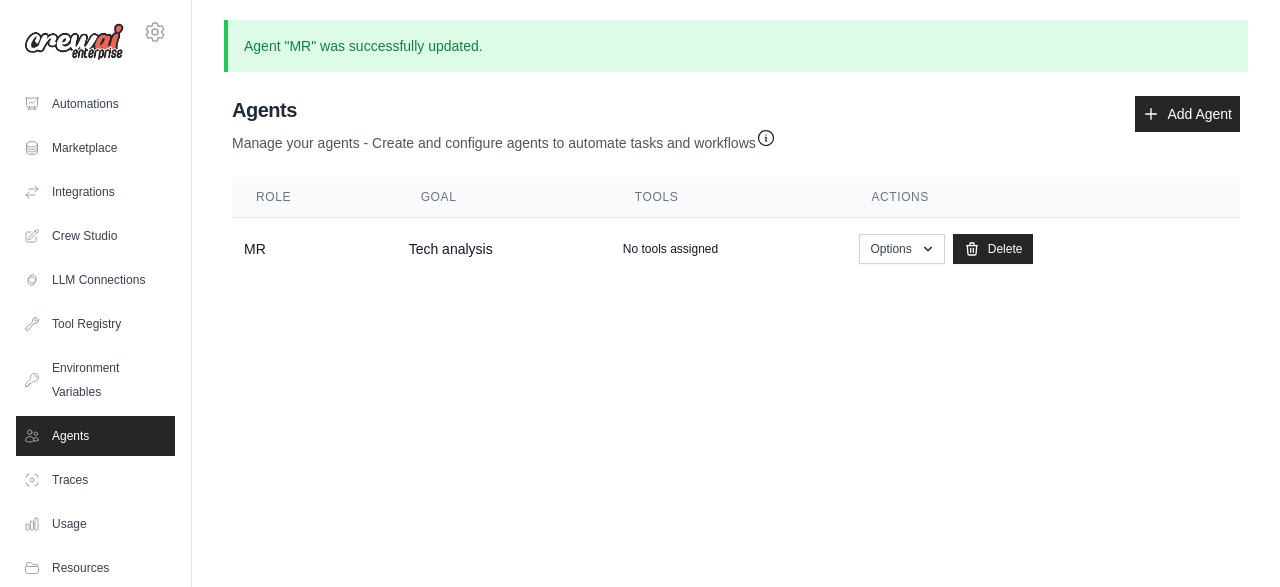 click on "[EMAIL_ADDRESS][DOMAIN_NAME]
Settings
Automations
Marketplace
Integrations
Blog" at bounding box center (640, 293) 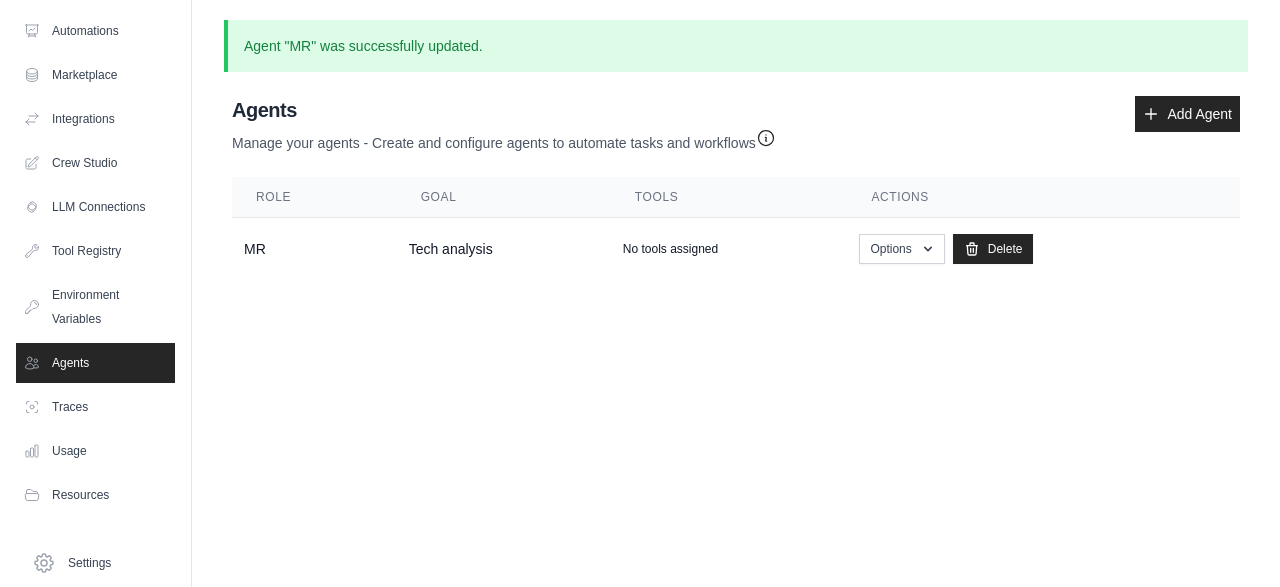 scroll, scrollTop: 130, scrollLeft: 0, axis: vertical 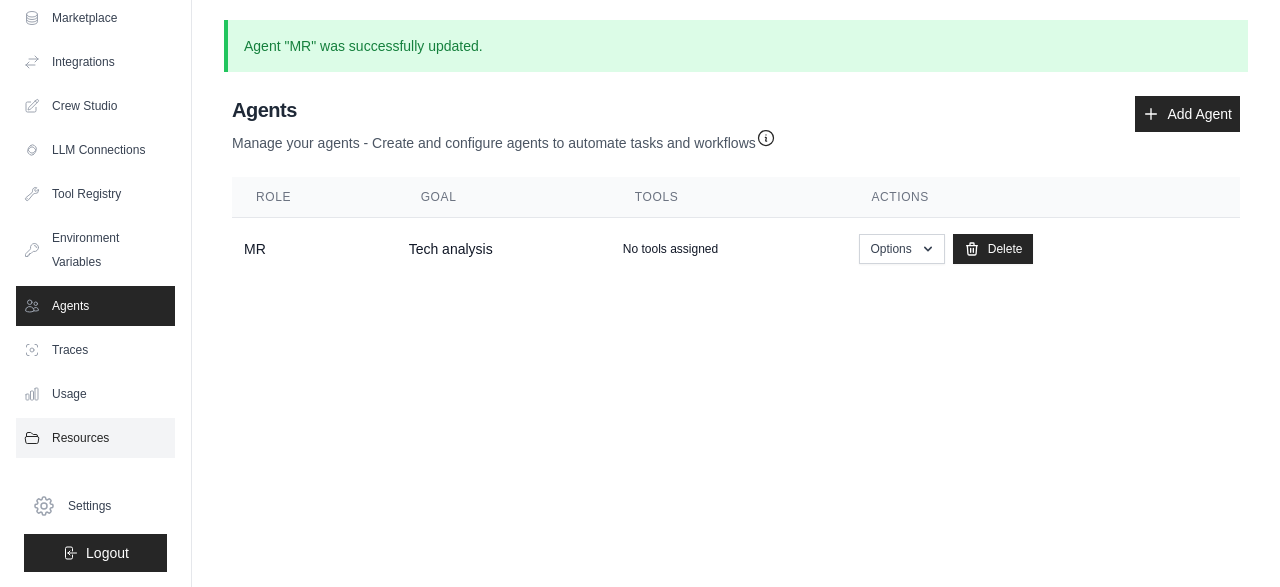 click on "Resources" at bounding box center [95, 438] 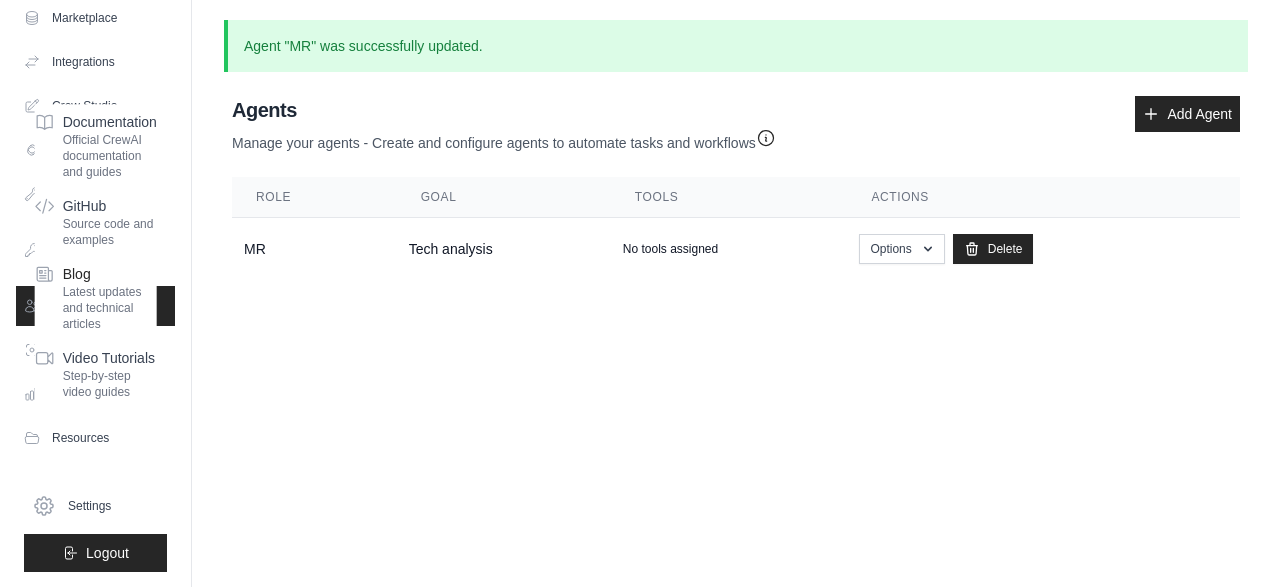 click on "Latest updates and technical articles" at bounding box center [110, 308] 